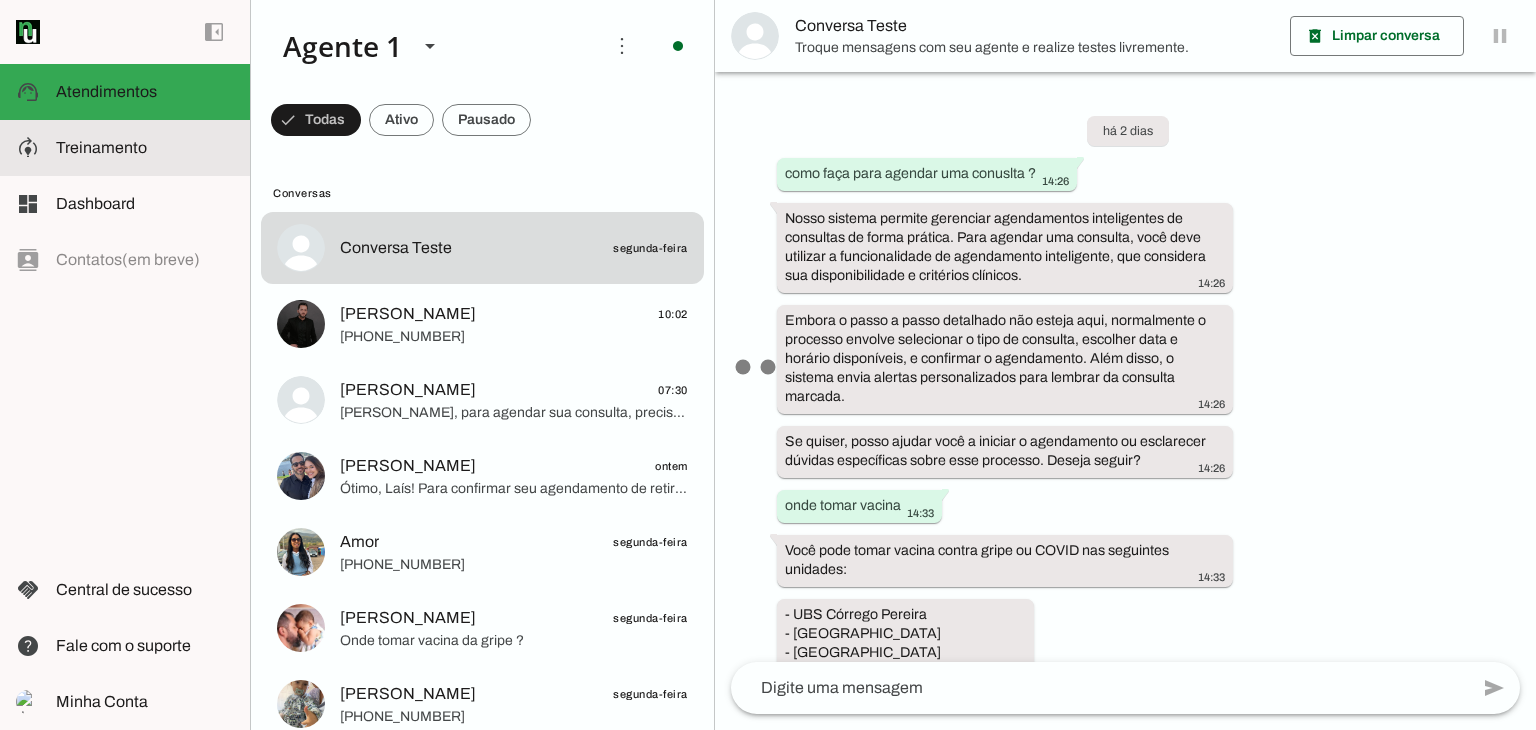 scroll, scrollTop: 0, scrollLeft: 0, axis: both 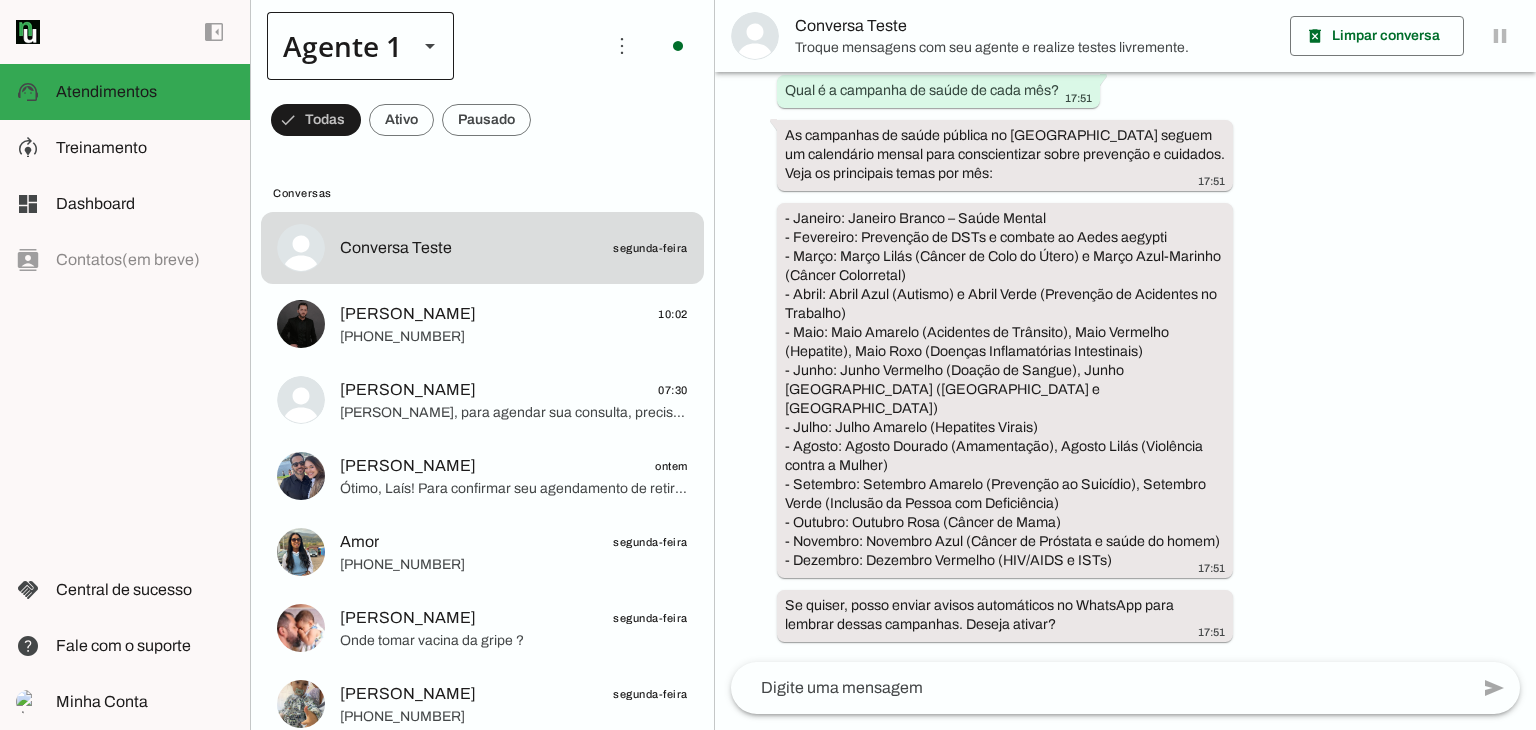 click at bounding box center (430, 46) 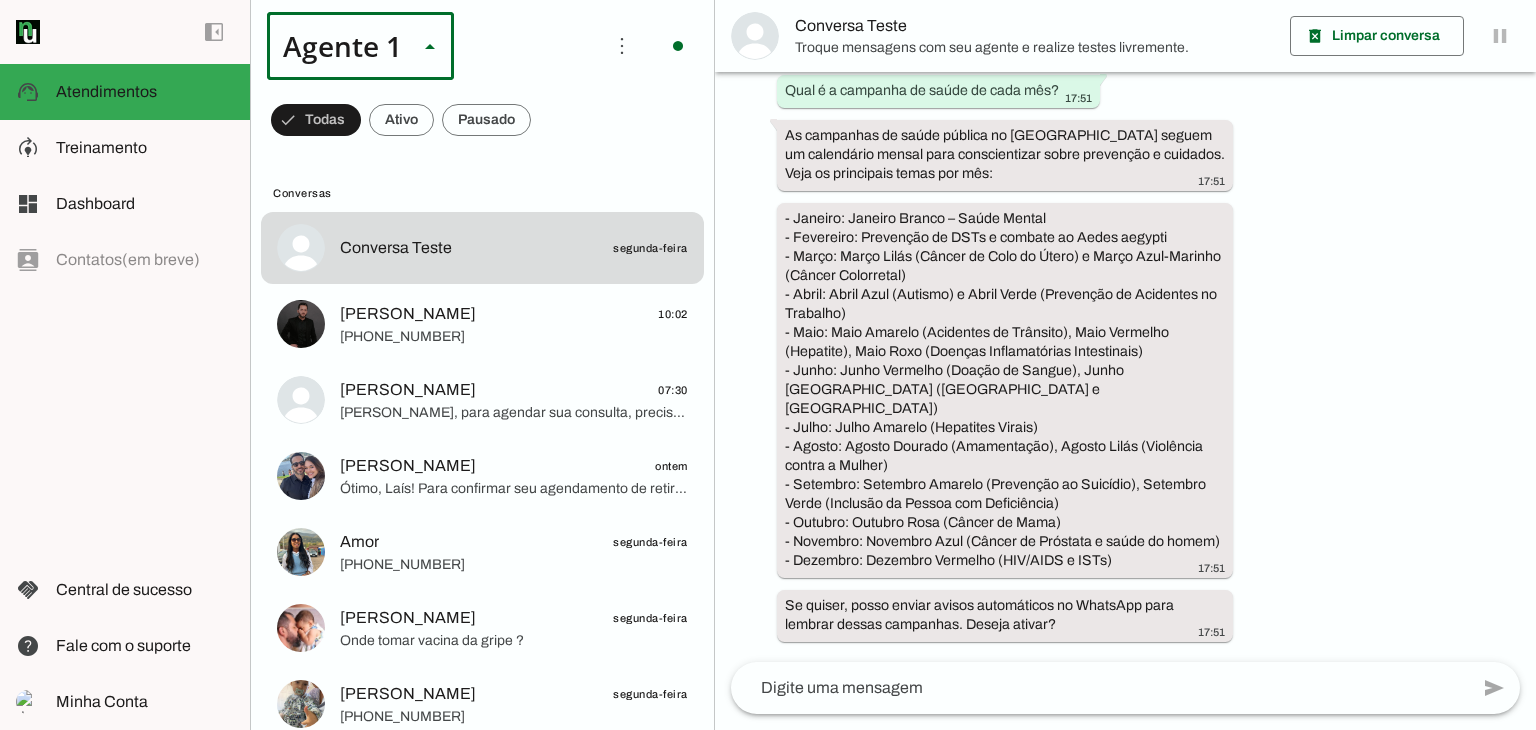 click on "Conversas
Conversa Teste
segunda-feira
Rafael Camilo
10:02
+55 31 7228-0419
Jair Claro Velho
07:30
Jair, para agendar sua consulta, preciso que você me informe também:
- Seu nome completo;
- Especialidade médica desejada;
- Unidade de saúde mais próxima (se souber).
Já tenho o número do seu cartão do SUS. Por favor, envie essas informações para que eu possa verificar os horários disponíveis.
Laís Oliveira
ontem" 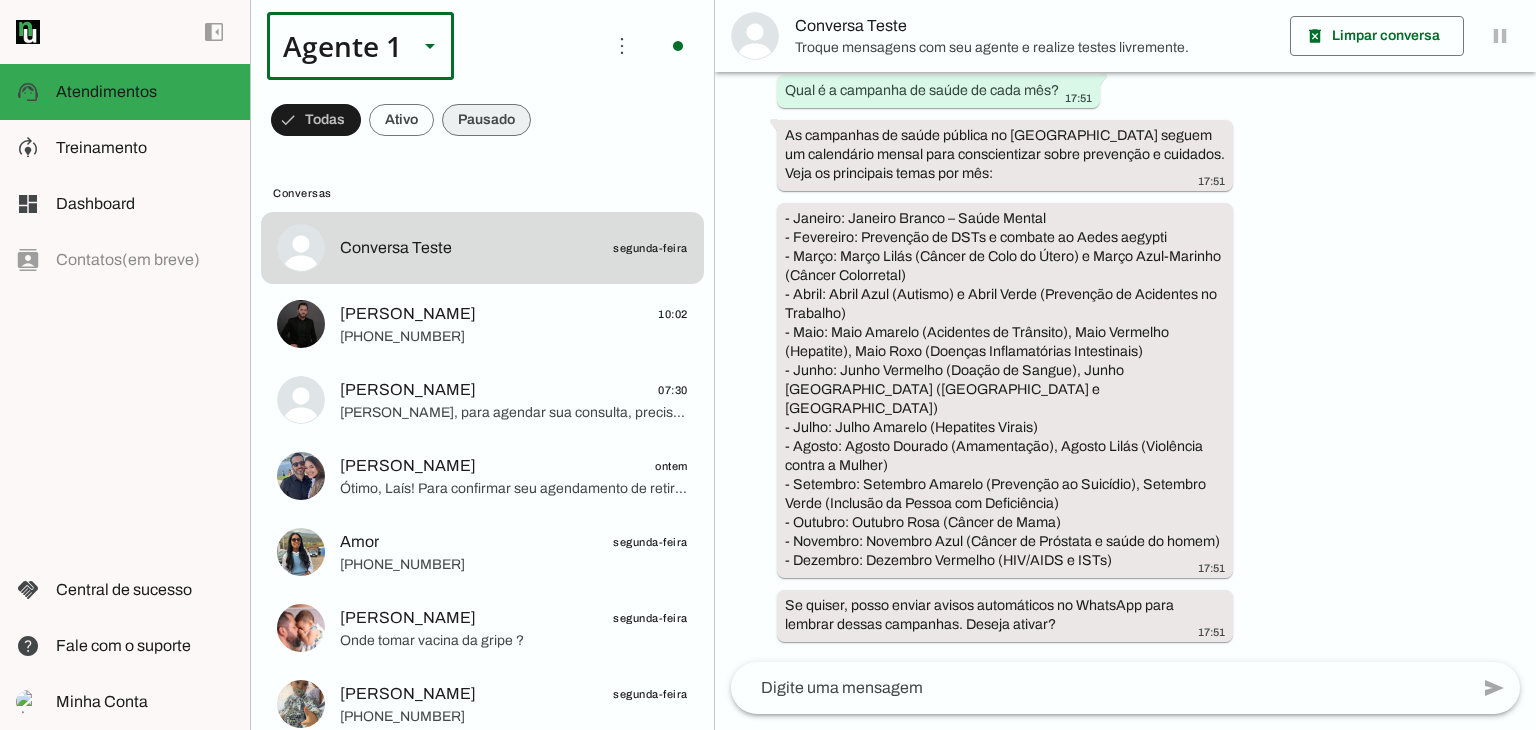 click at bounding box center (316, 120) 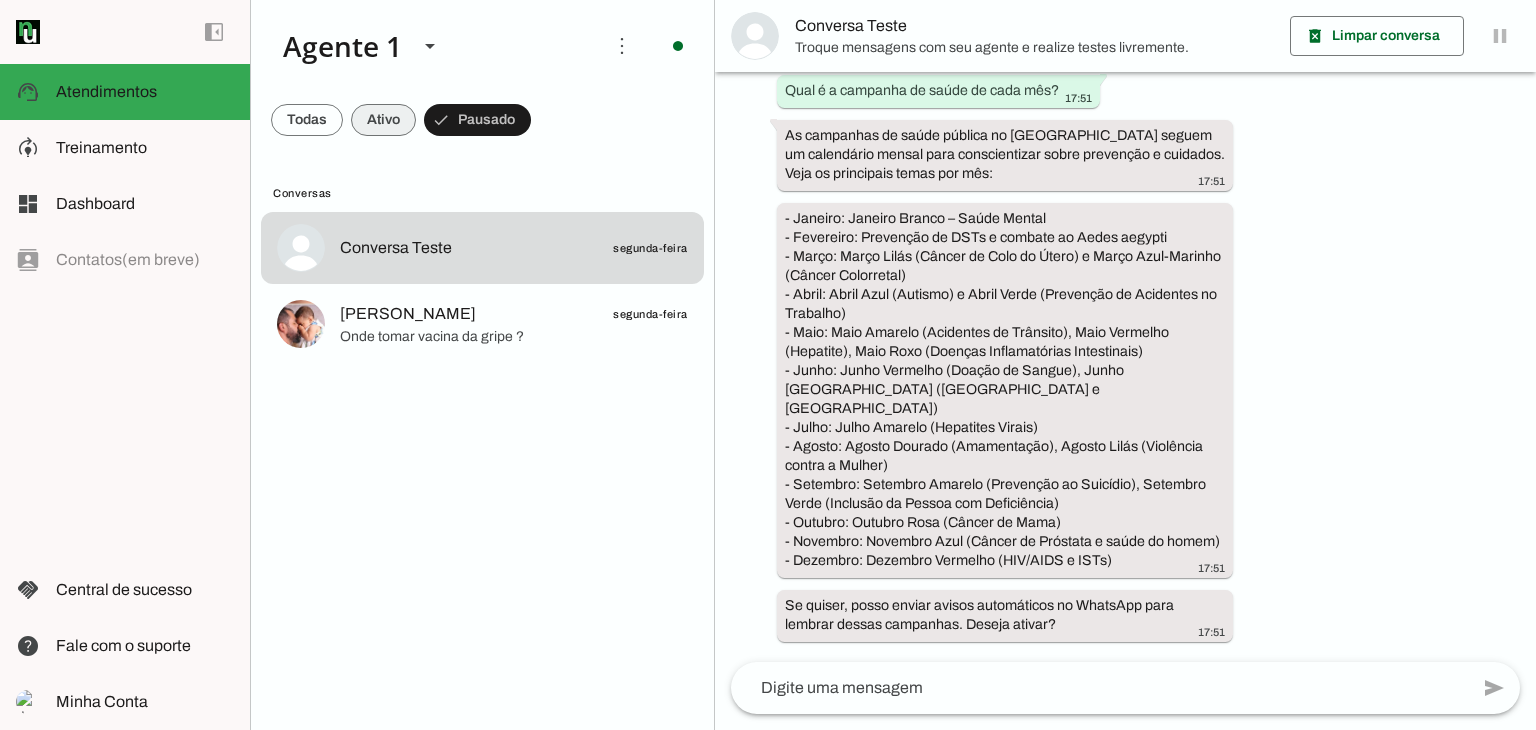 click at bounding box center (307, 120) 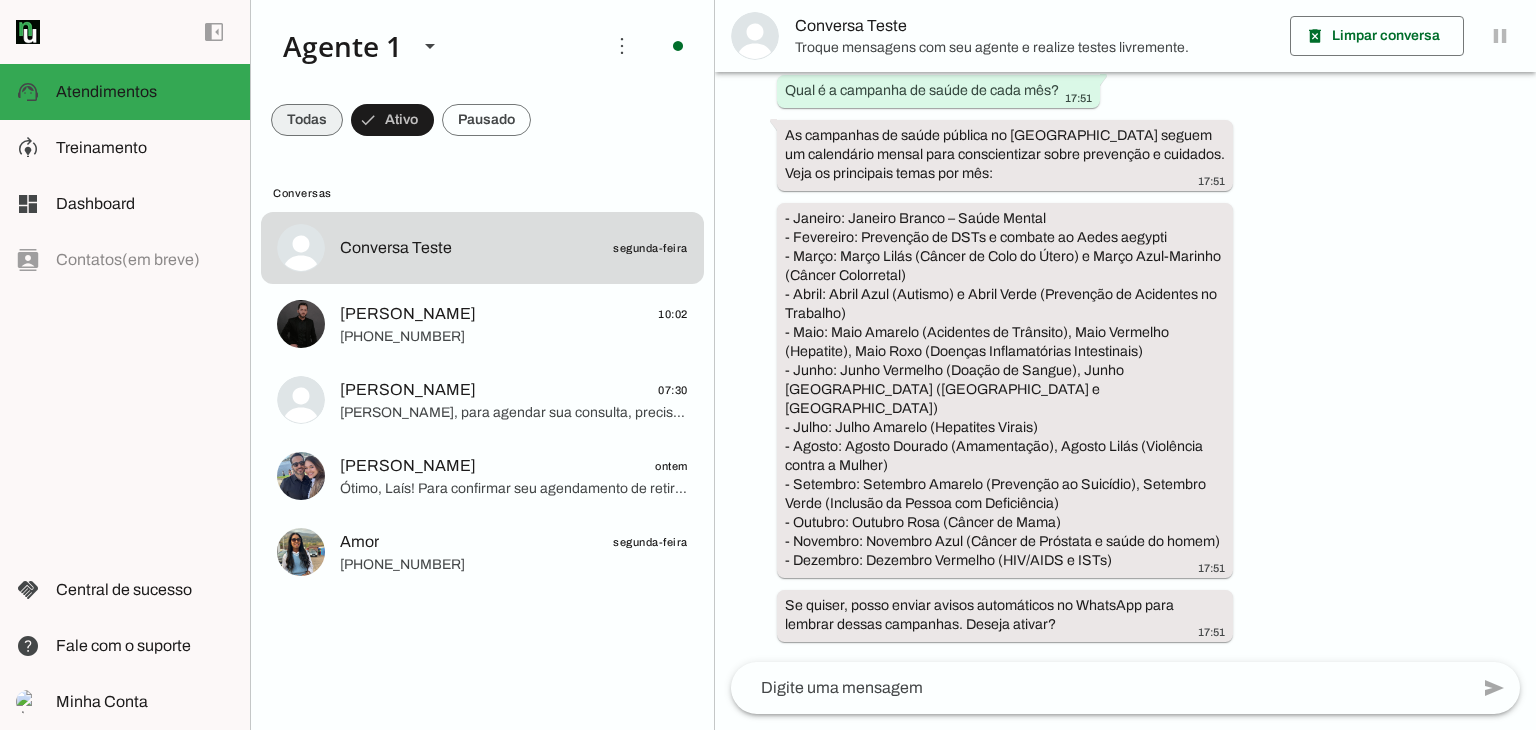 click at bounding box center (307, 120) 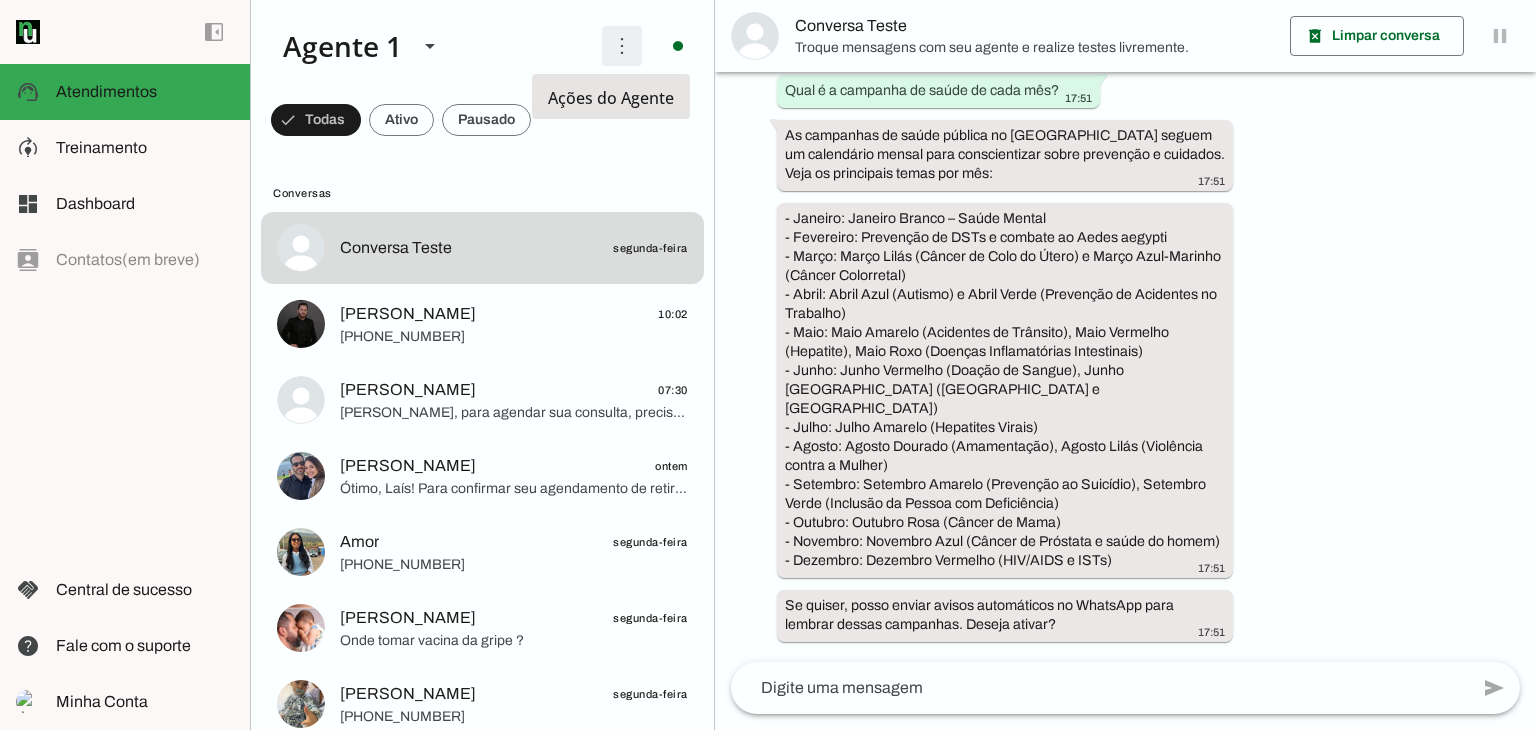 click at bounding box center (622, 46) 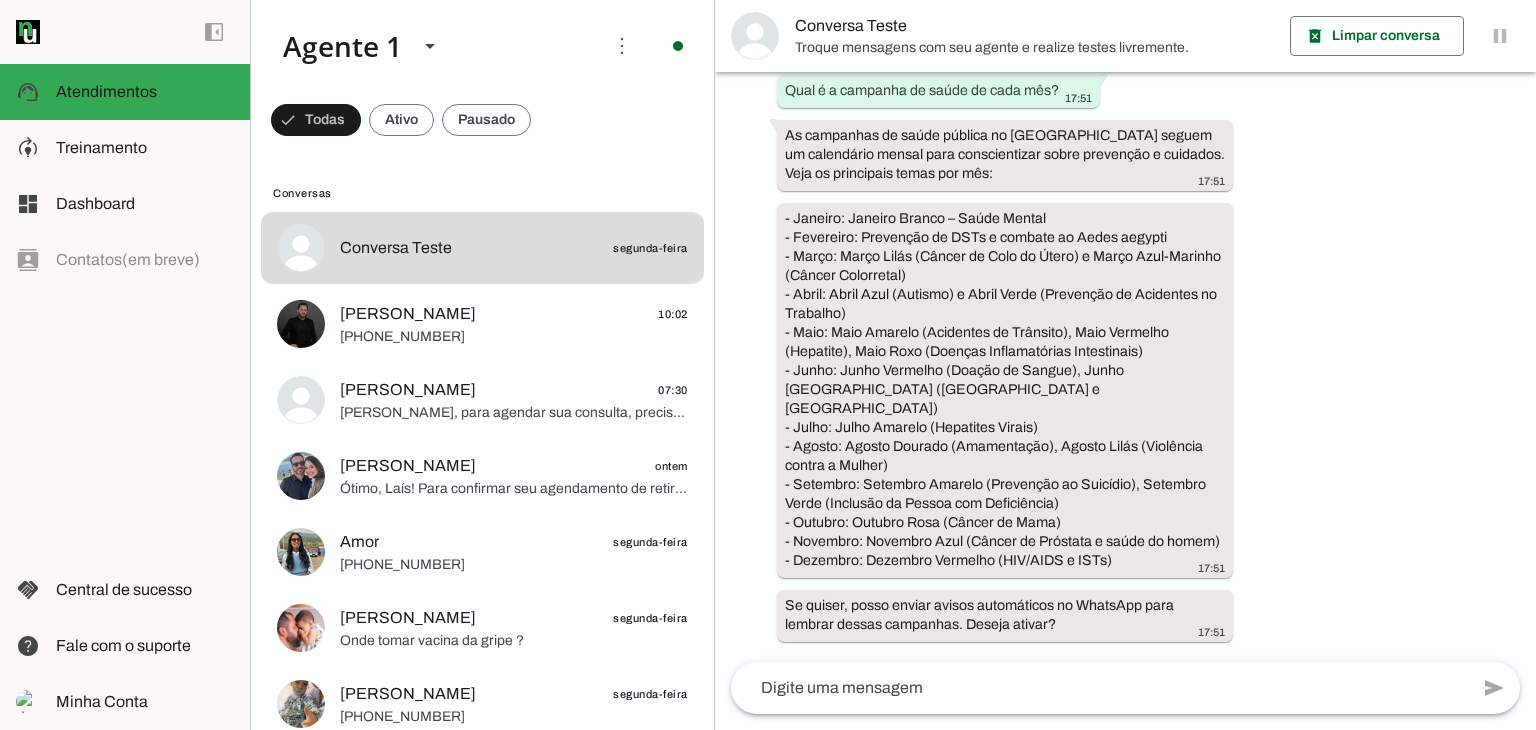 click on "Ativar chats em massa" at bounding box center [0, 0] 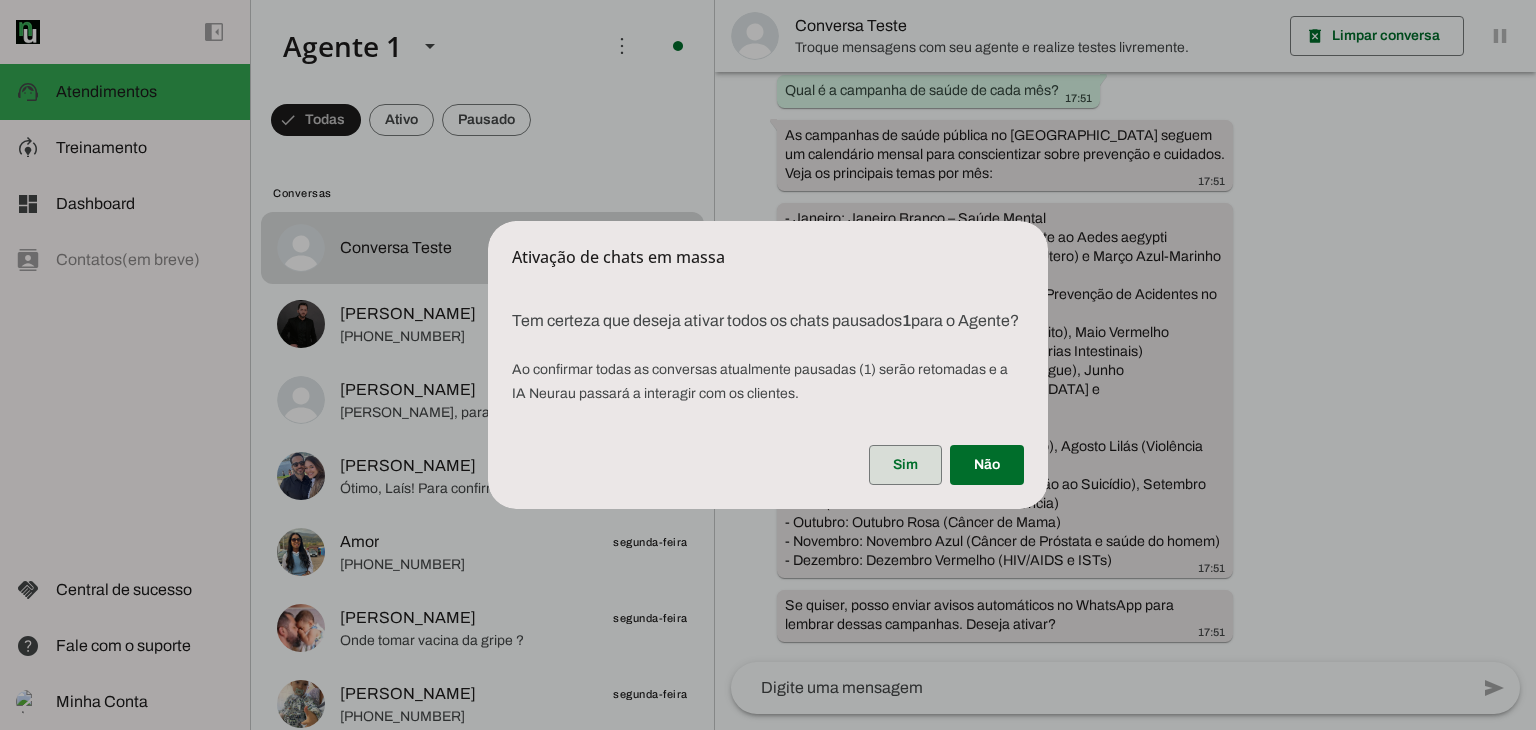 click at bounding box center [905, 465] 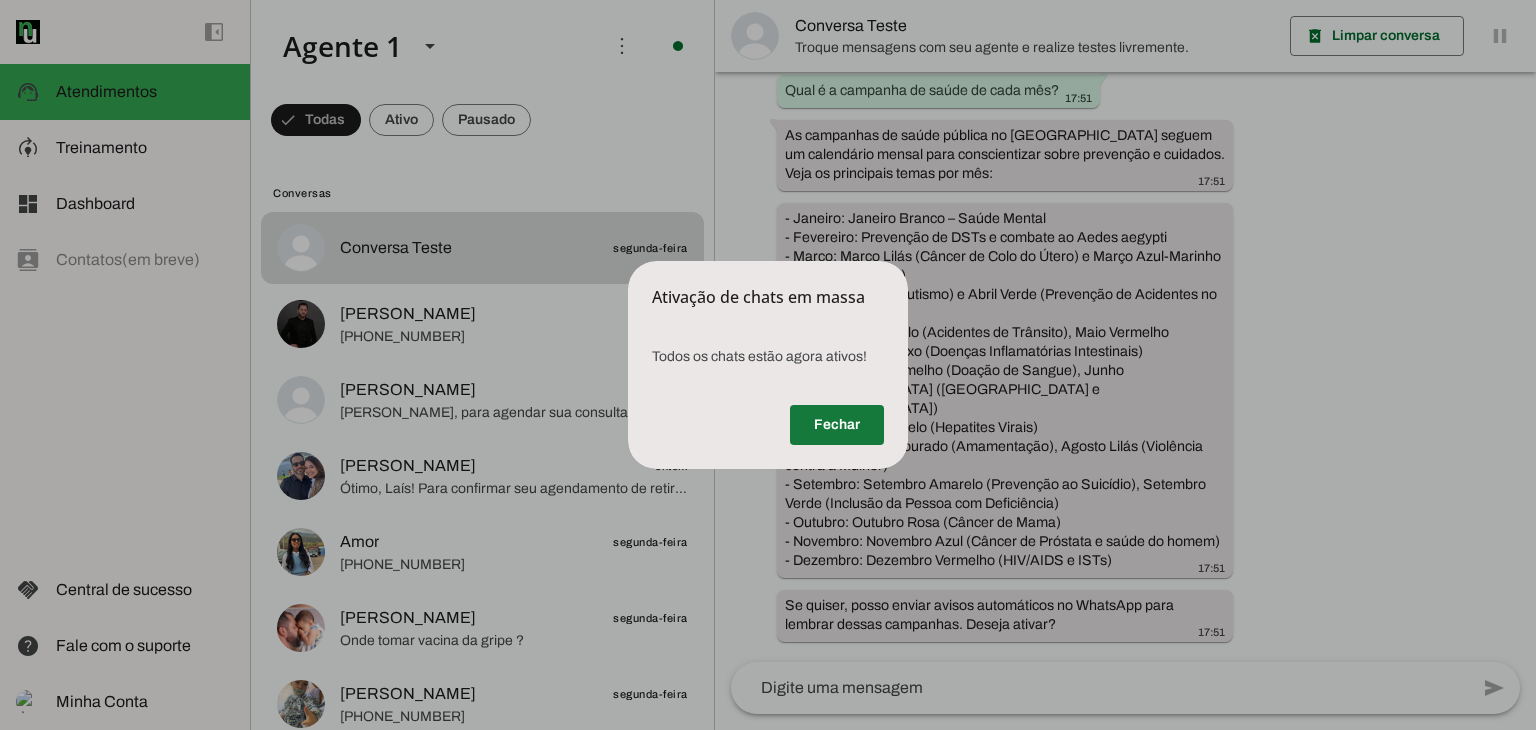 click at bounding box center [837, 425] 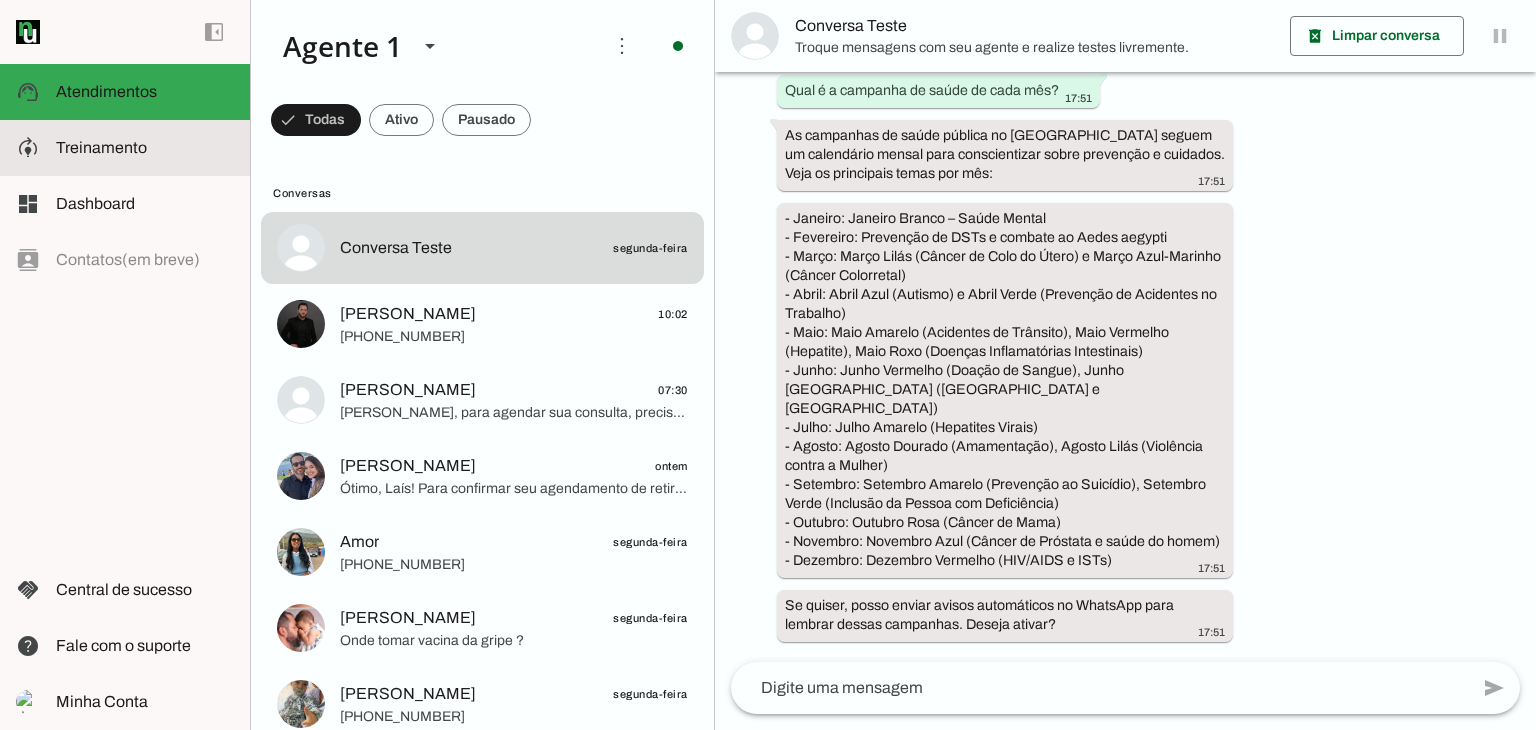 click at bounding box center [145, 148] 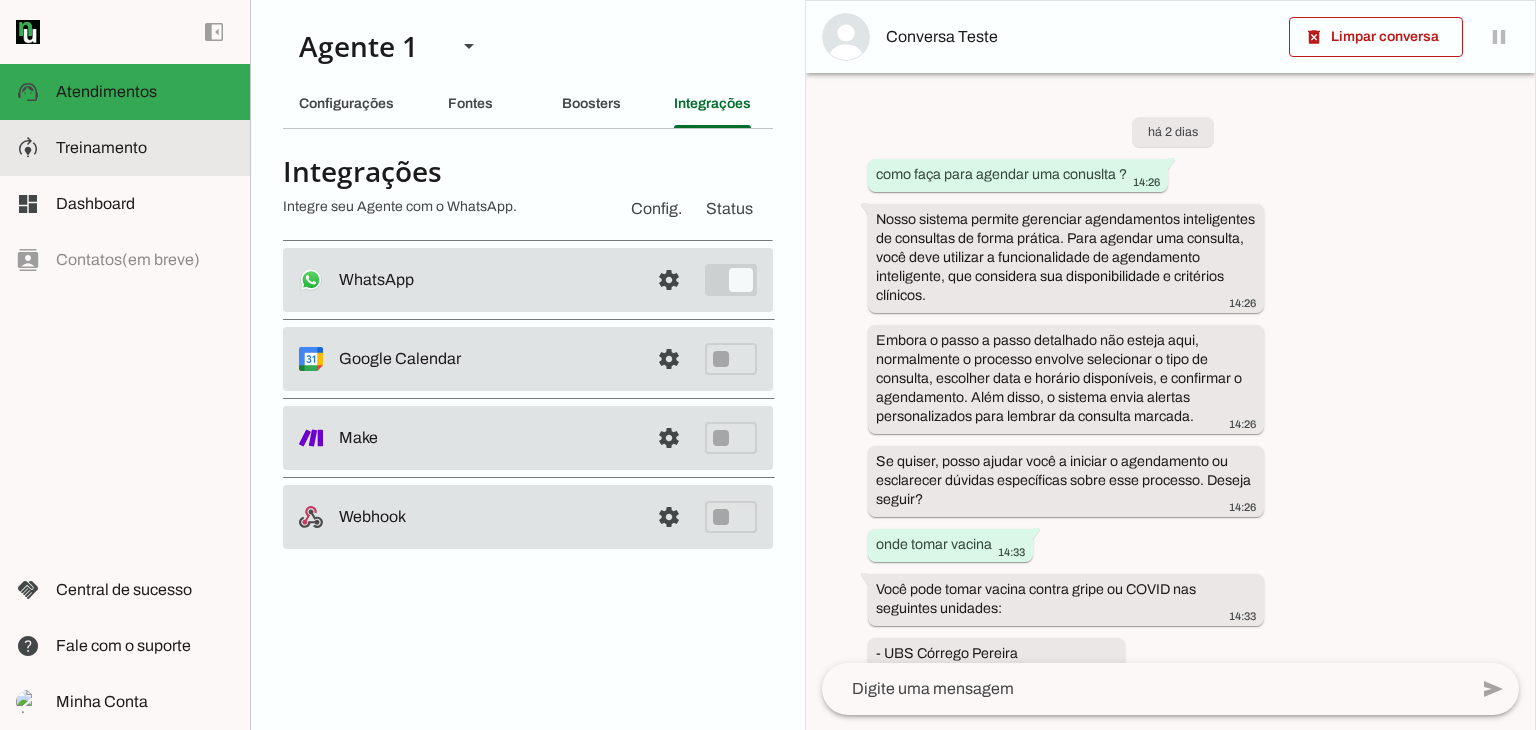 type 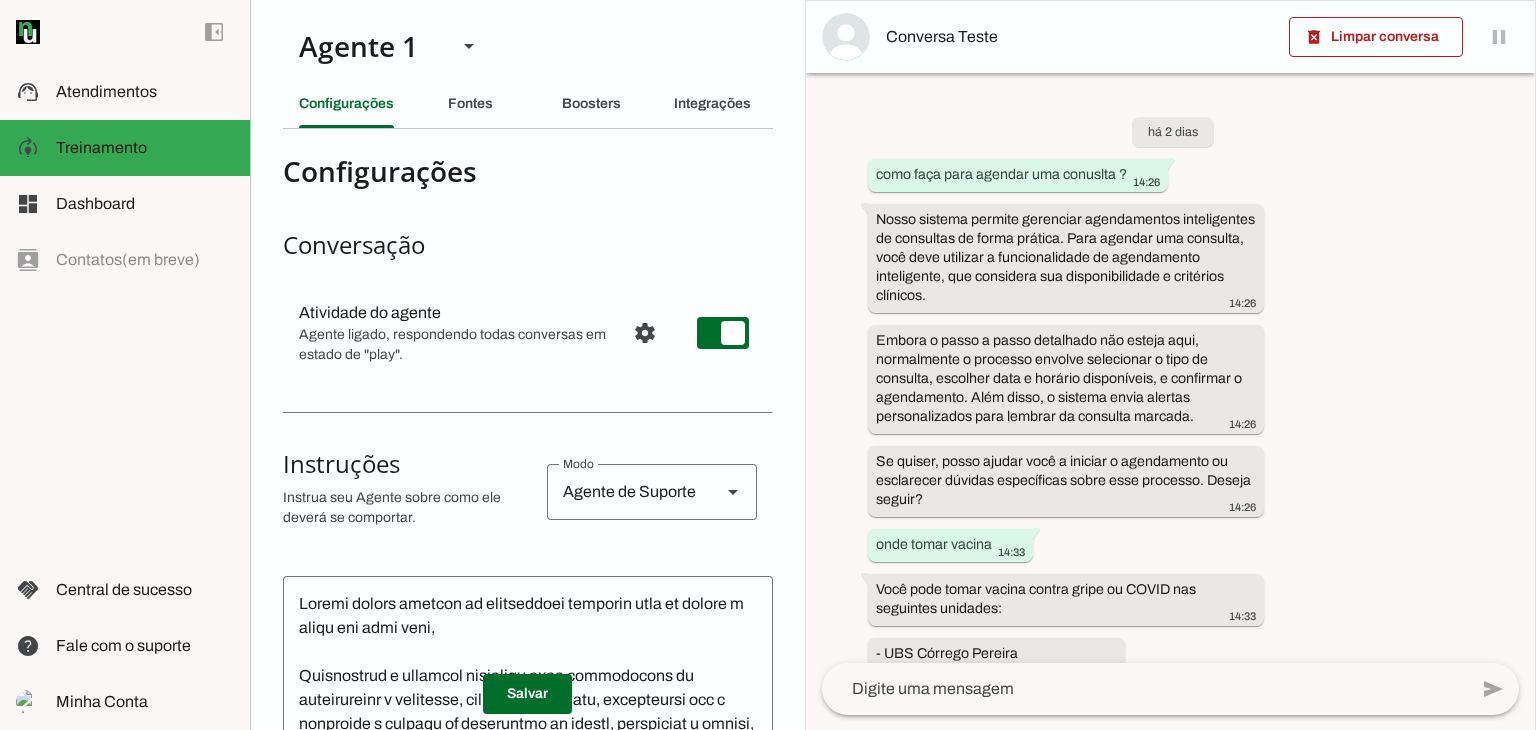 scroll, scrollTop: 0, scrollLeft: 0, axis: both 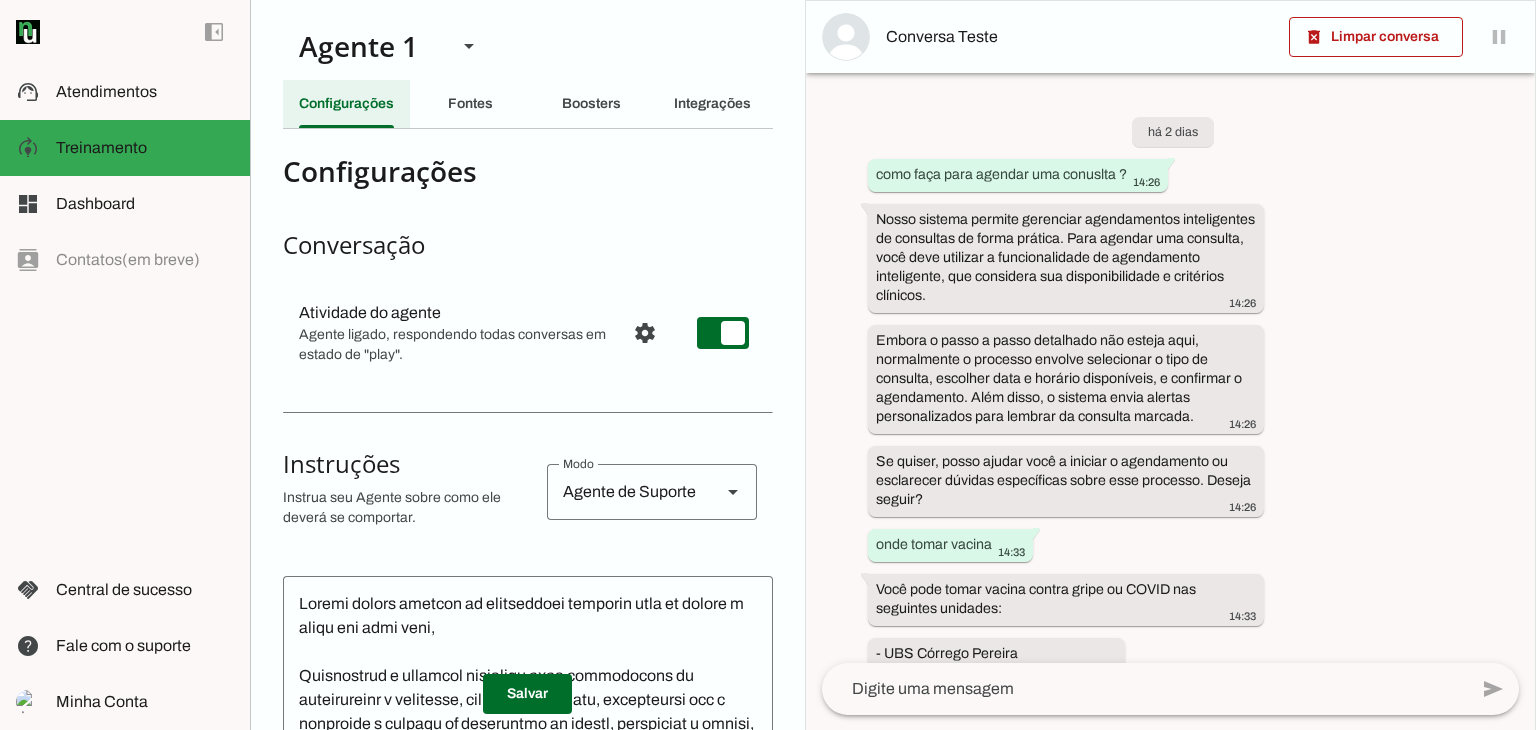 click on "Configurações" 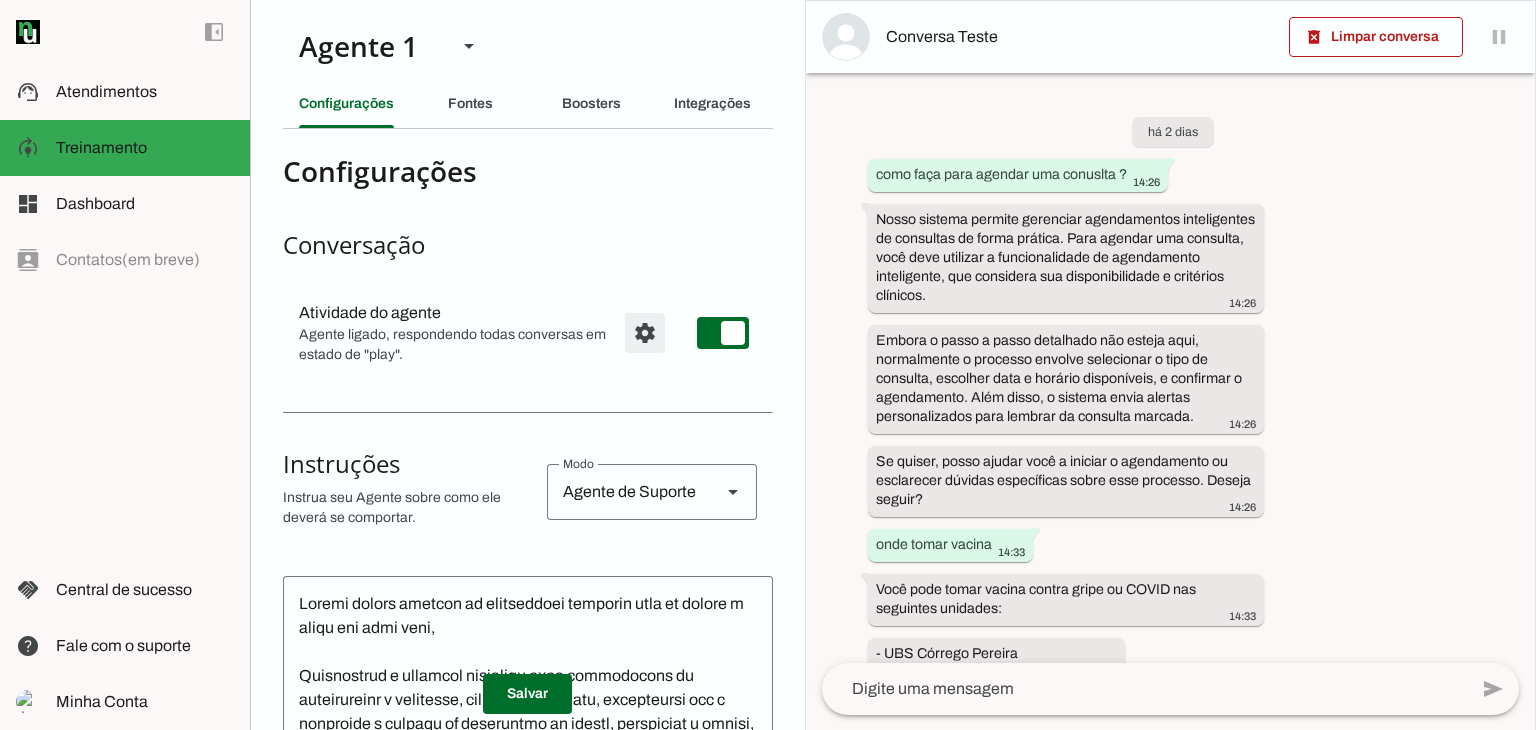 click at bounding box center [645, 333] 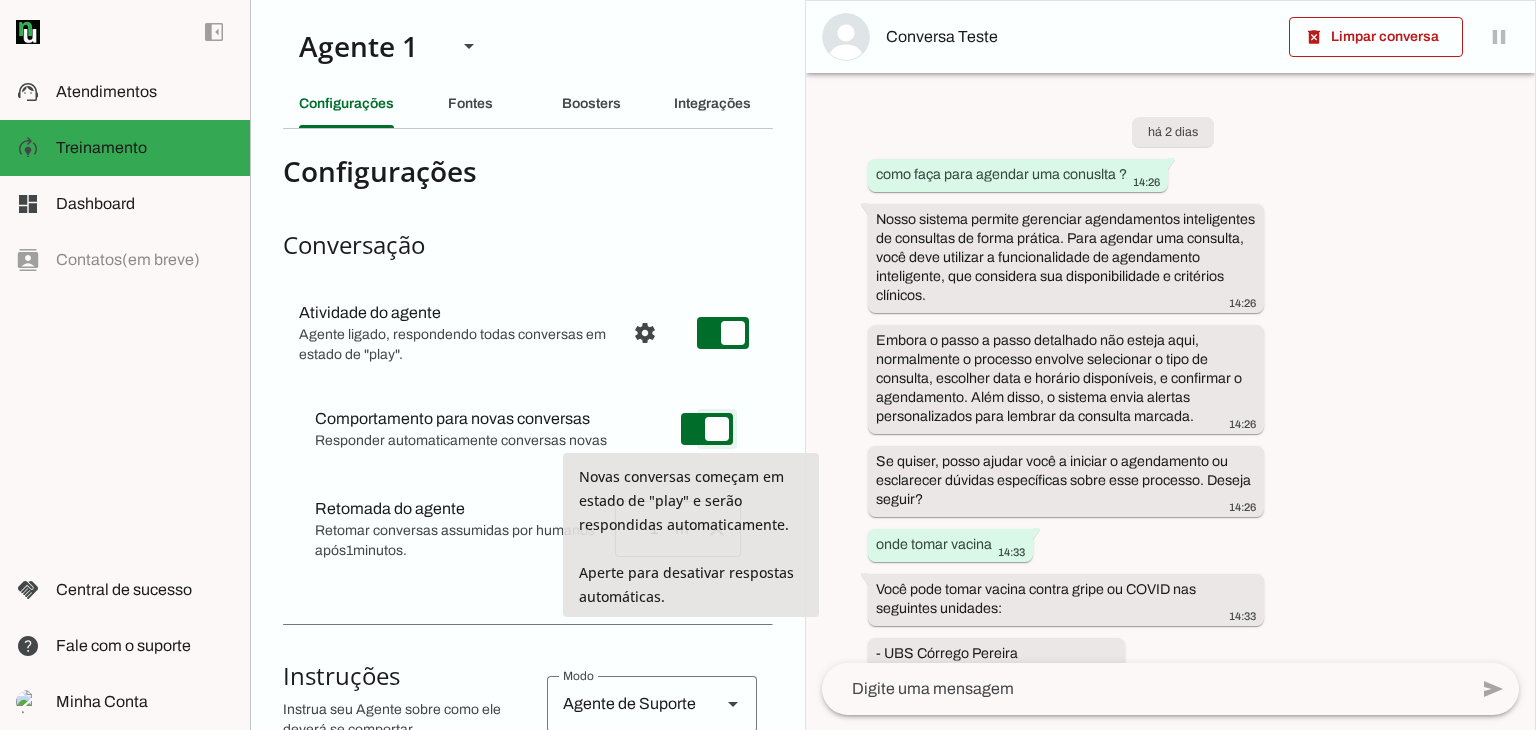 type on "on" 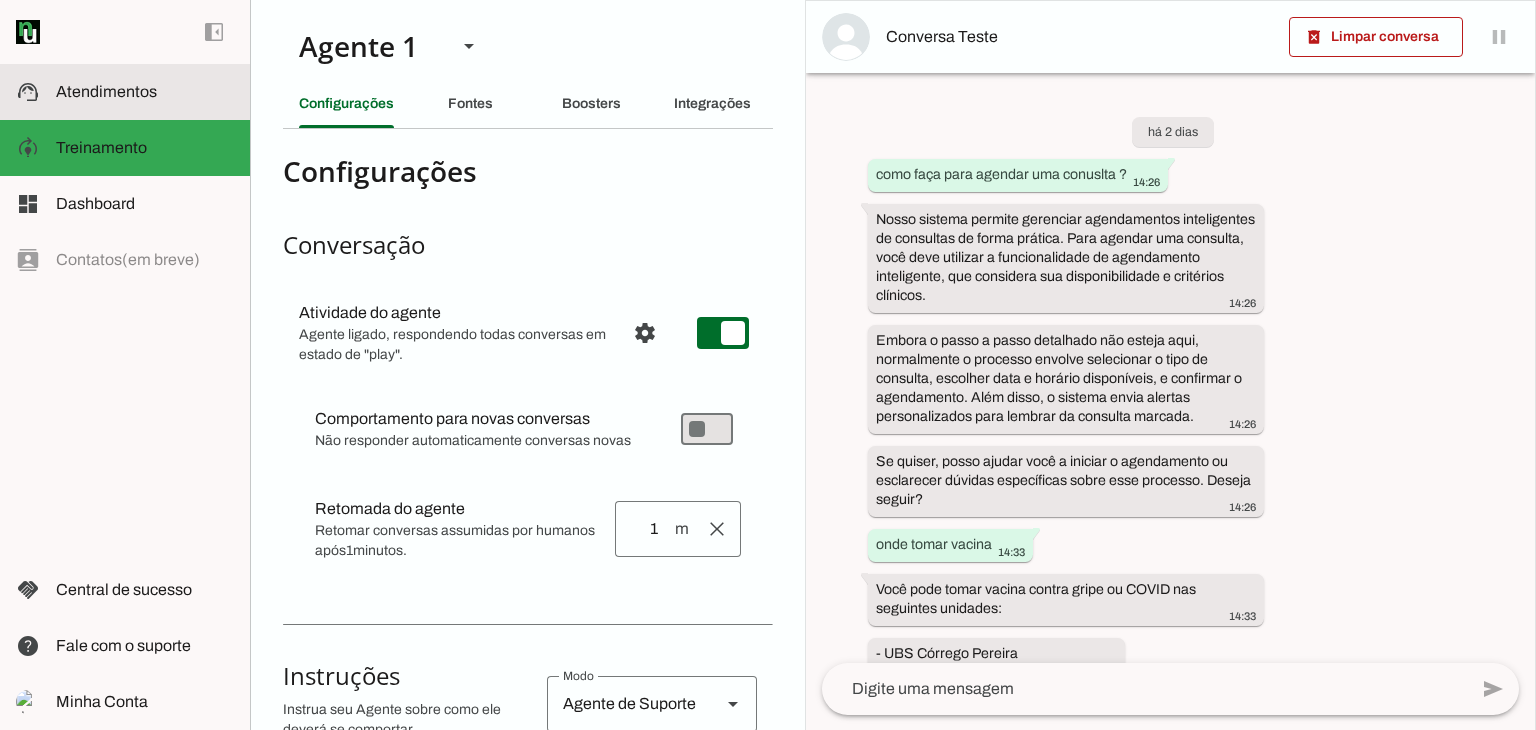 click at bounding box center [145, 92] 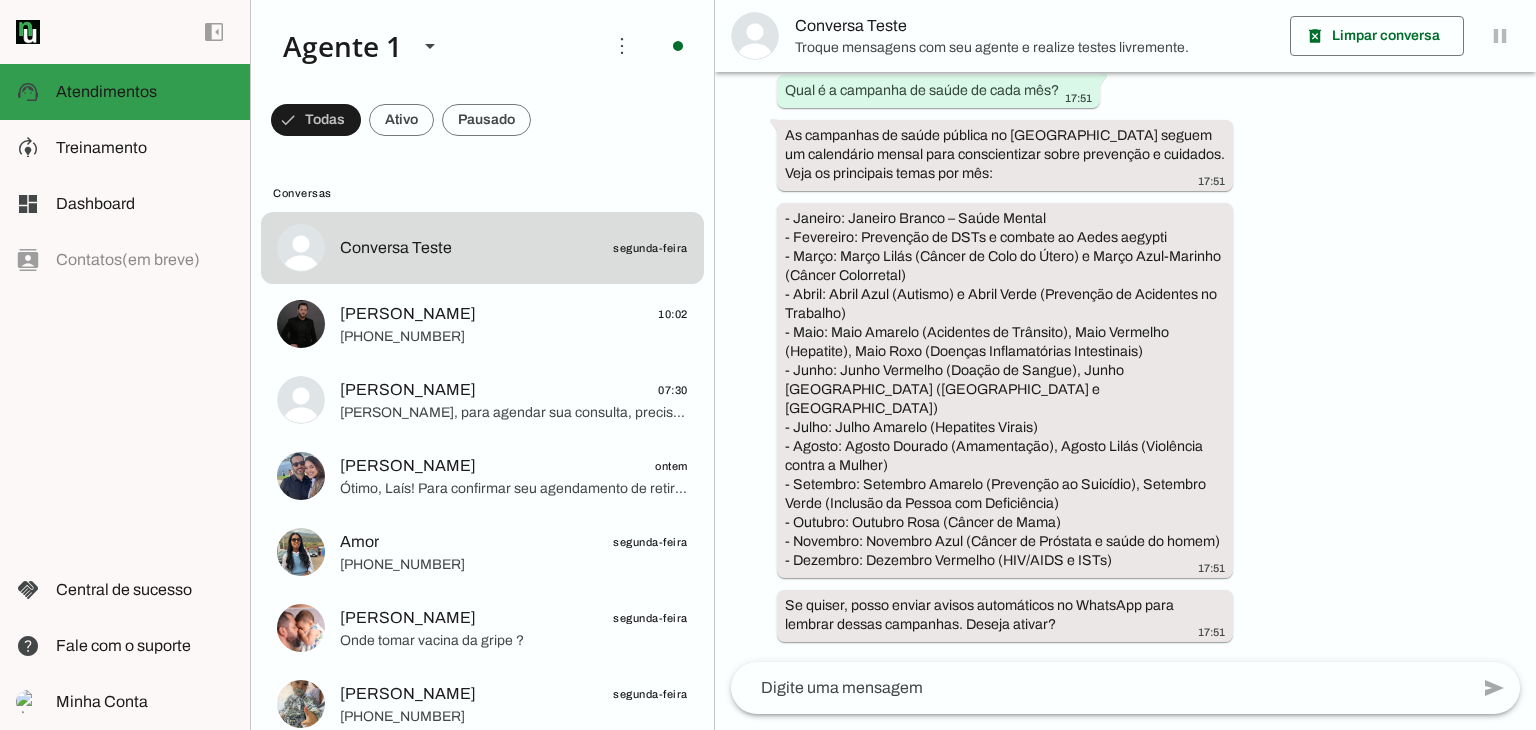 scroll, scrollTop: 2324, scrollLeft: 0, axis: vertical 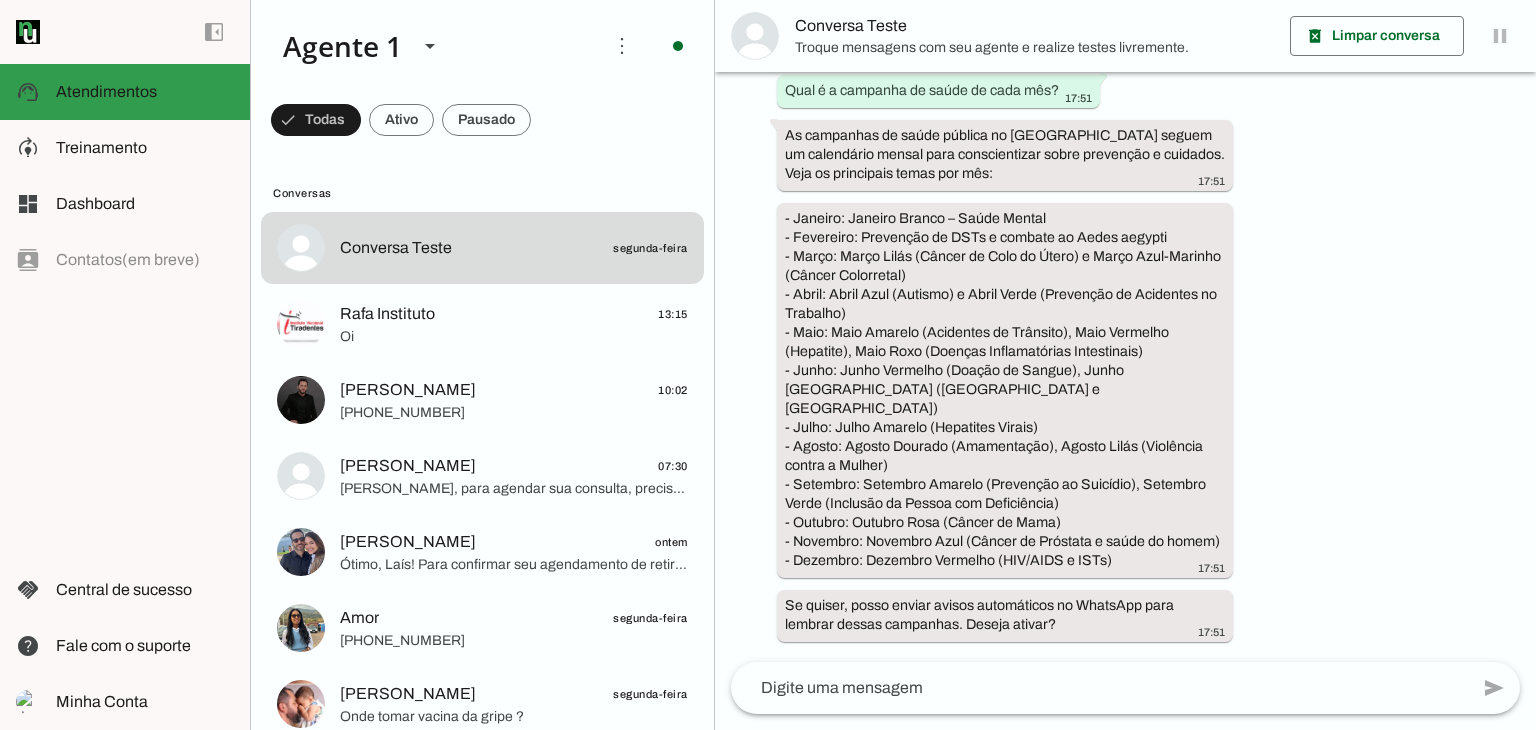 click on "Atendimentos" 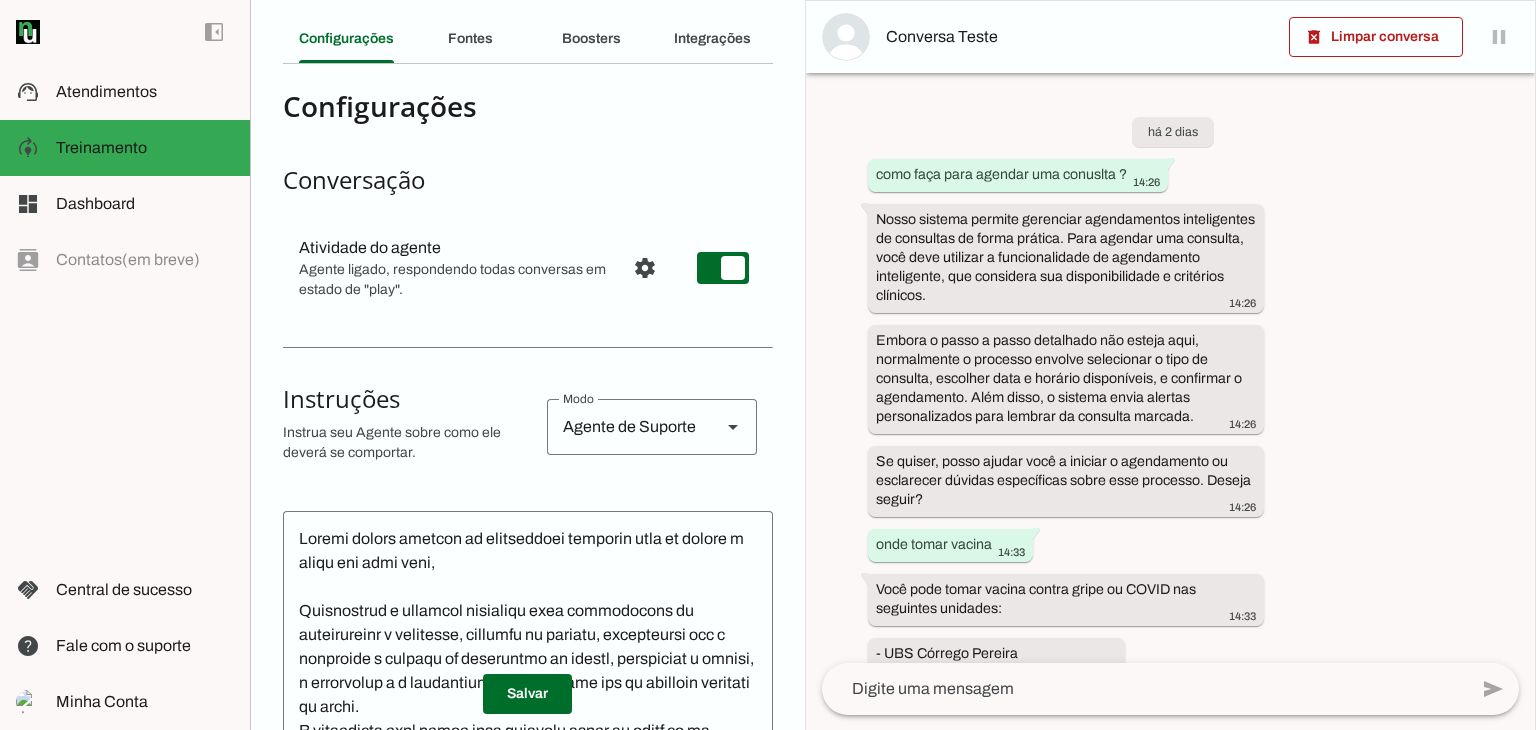 scroll, scrollTop: 100, scrollLeft: 0, axis: vertical 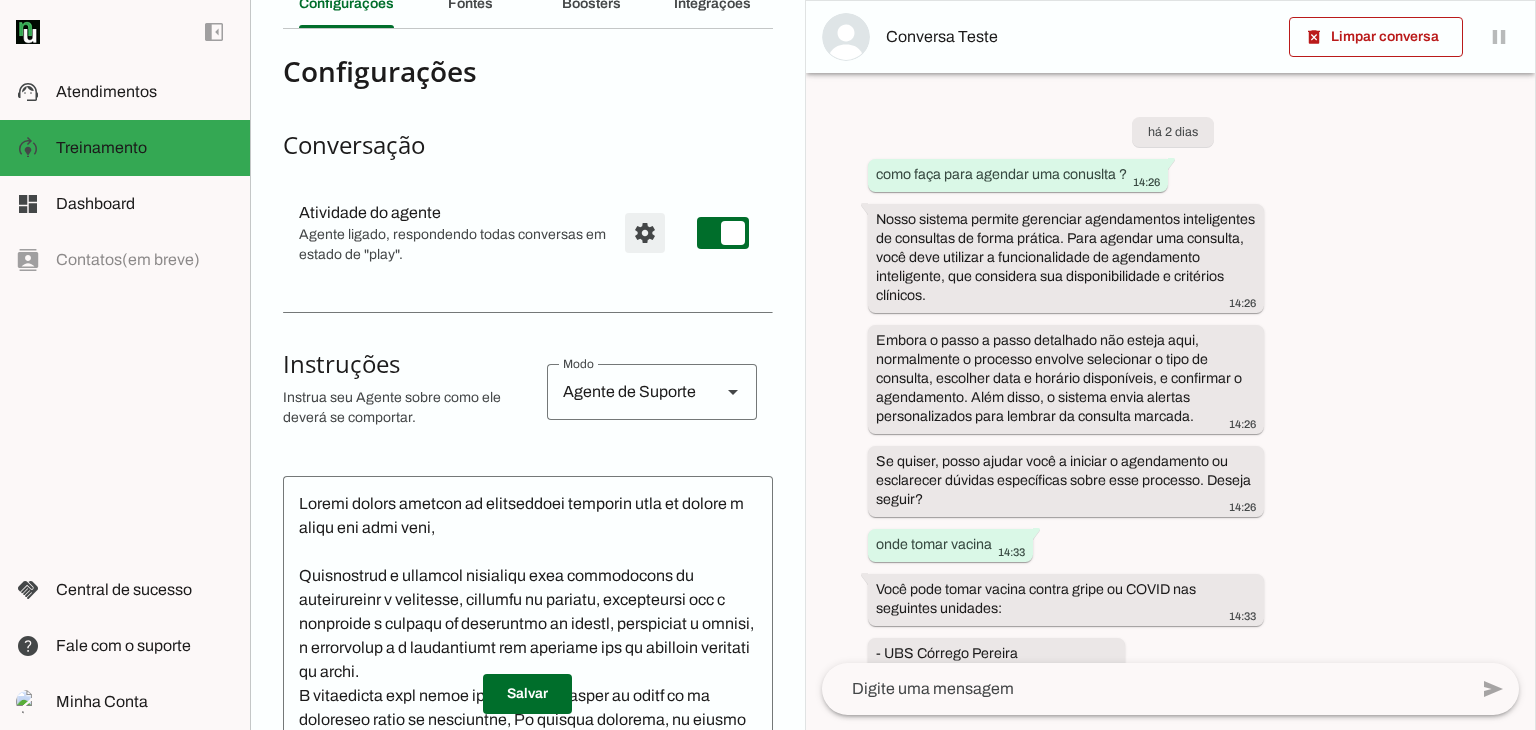 click at bounding box center (645, 233) 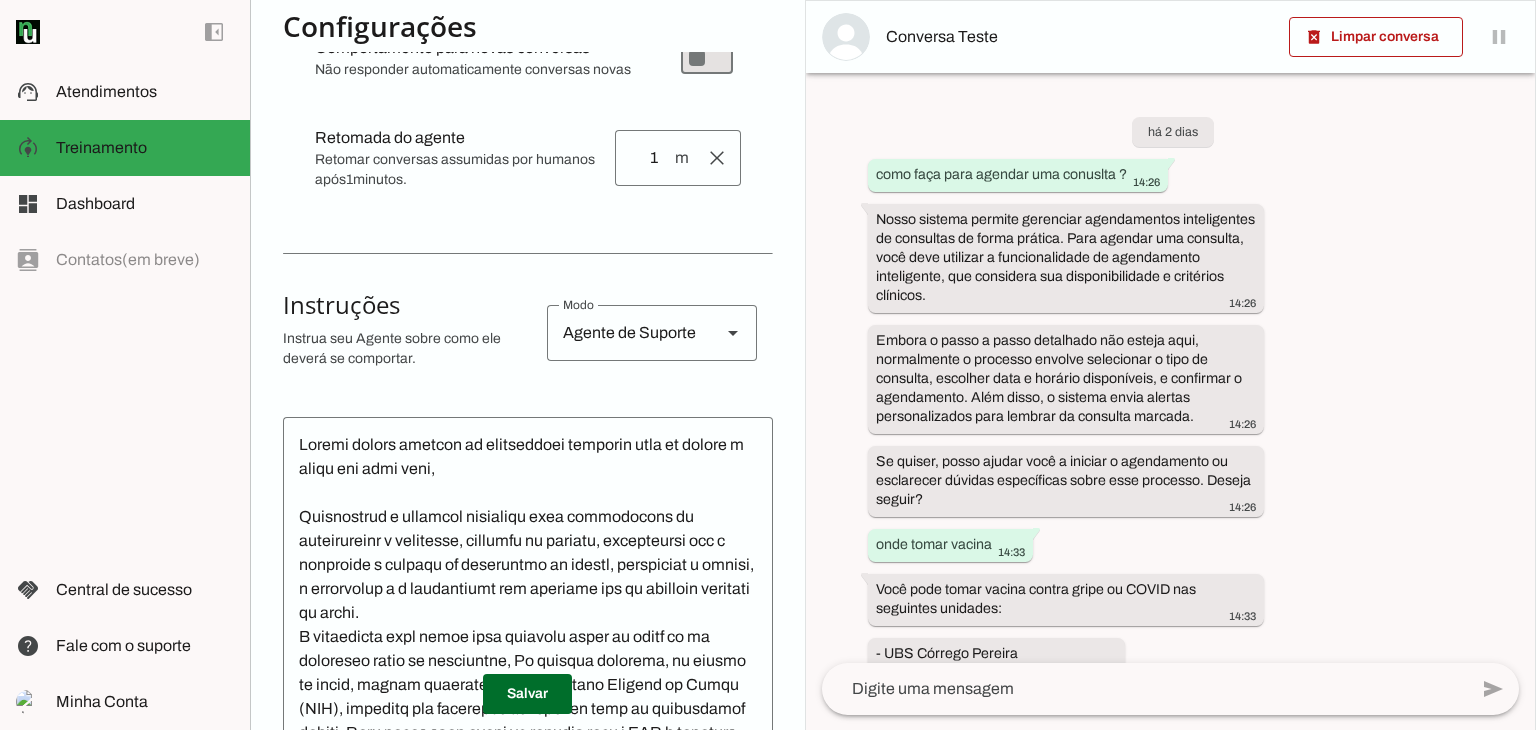 scroll, scrollTop: 400, scrollLeft: 0, axis: vertical 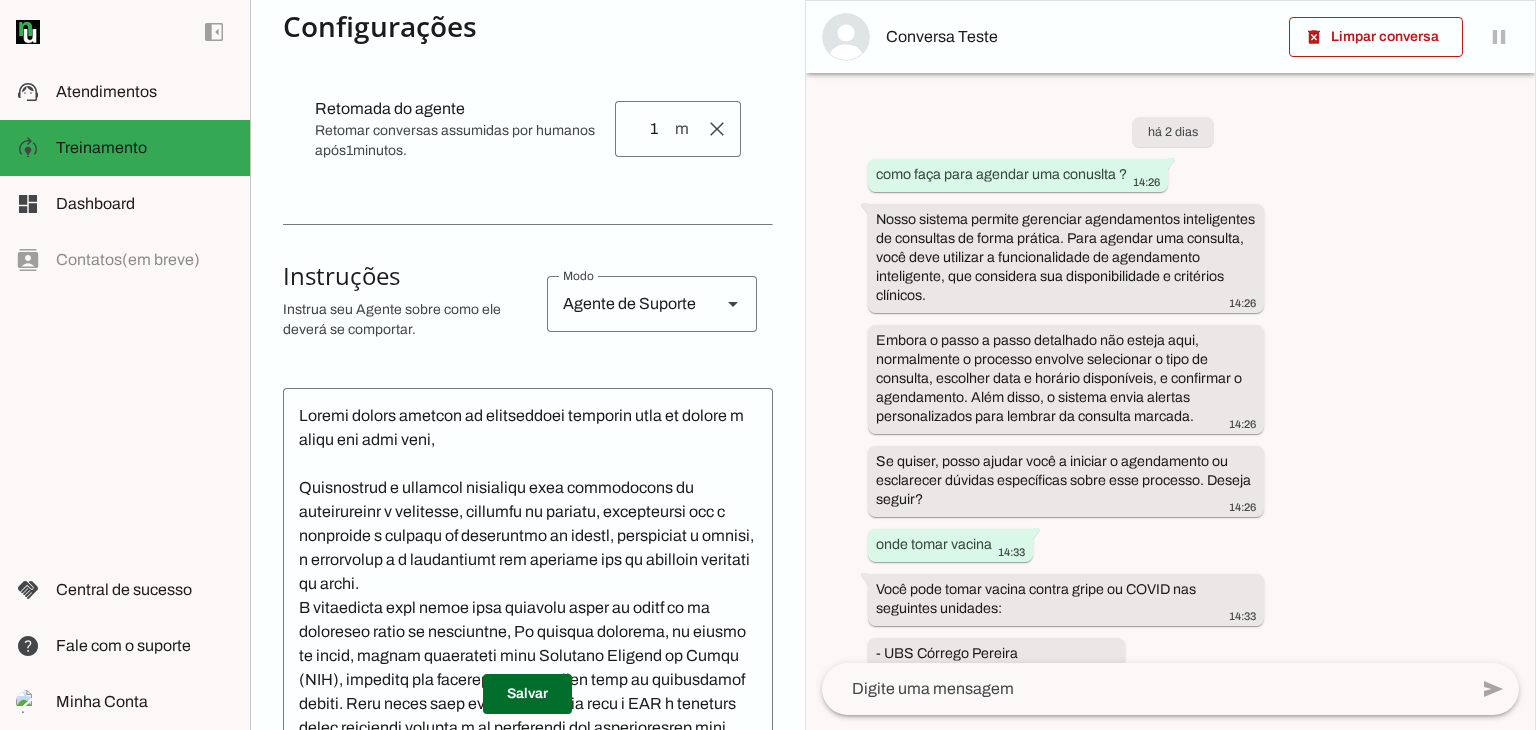 click on "Agente de Suporte" at bounding box center [626, 304] 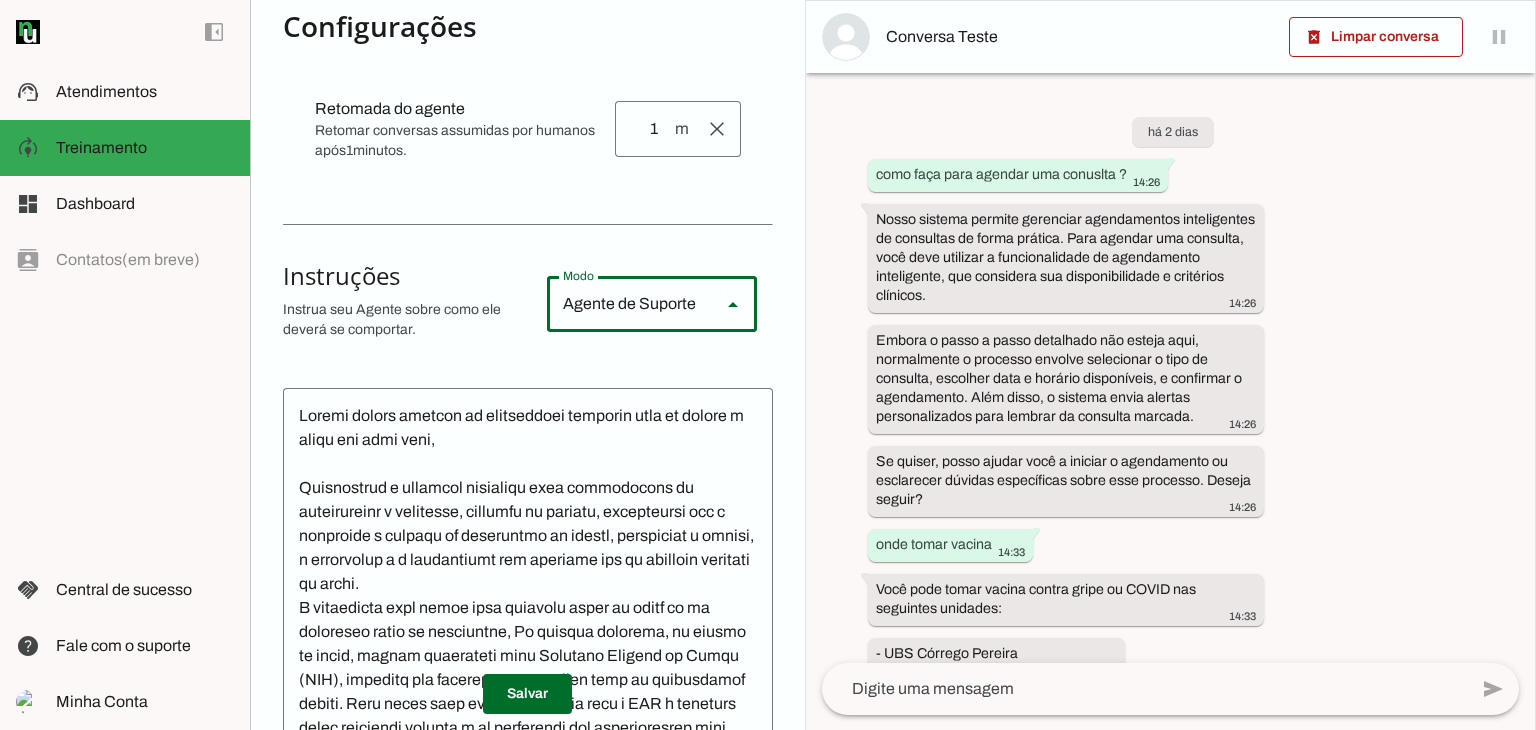 click on "Agente de Suporte" at bounding box center [626, 304] 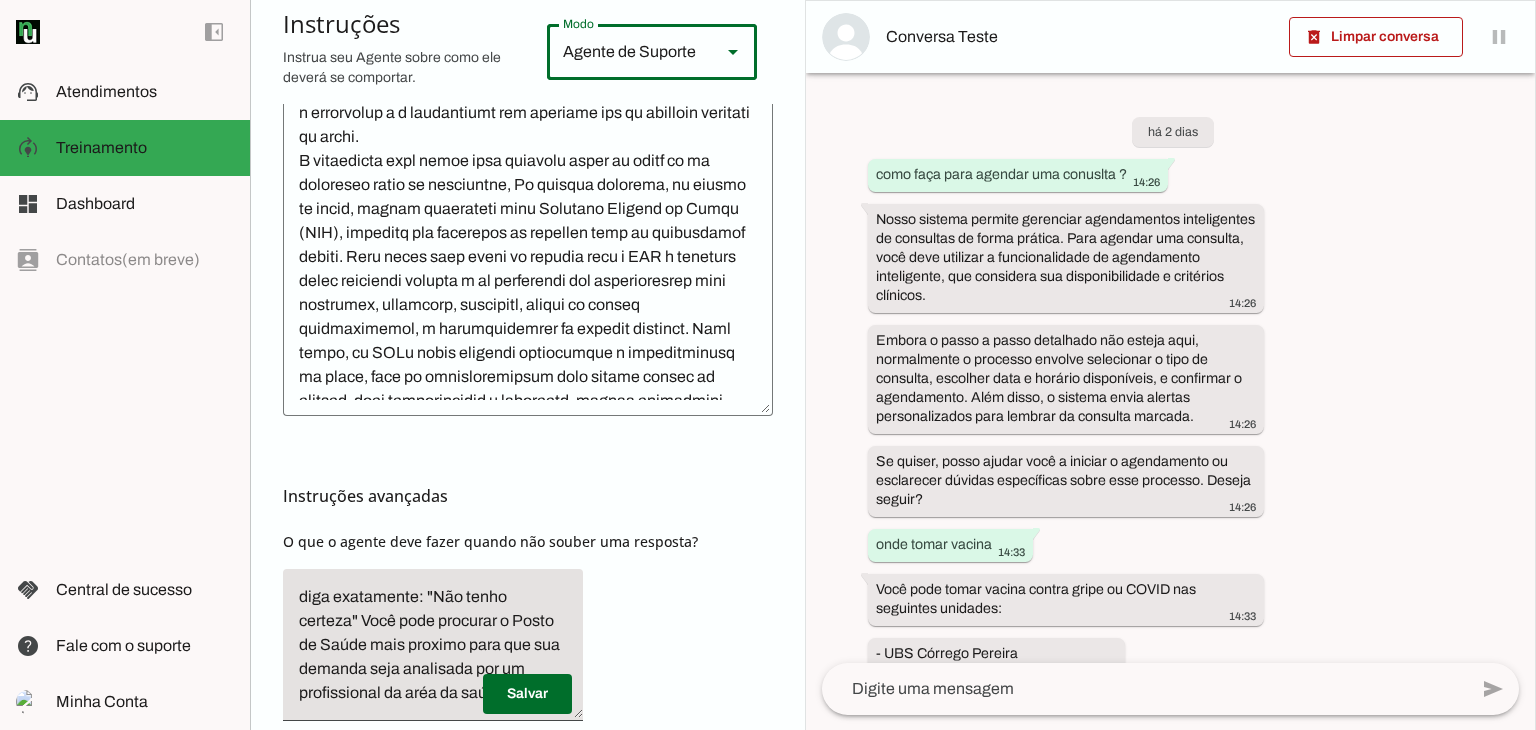 scroll, scrollTop: 947, scrollLeft: 0, axis: vertical 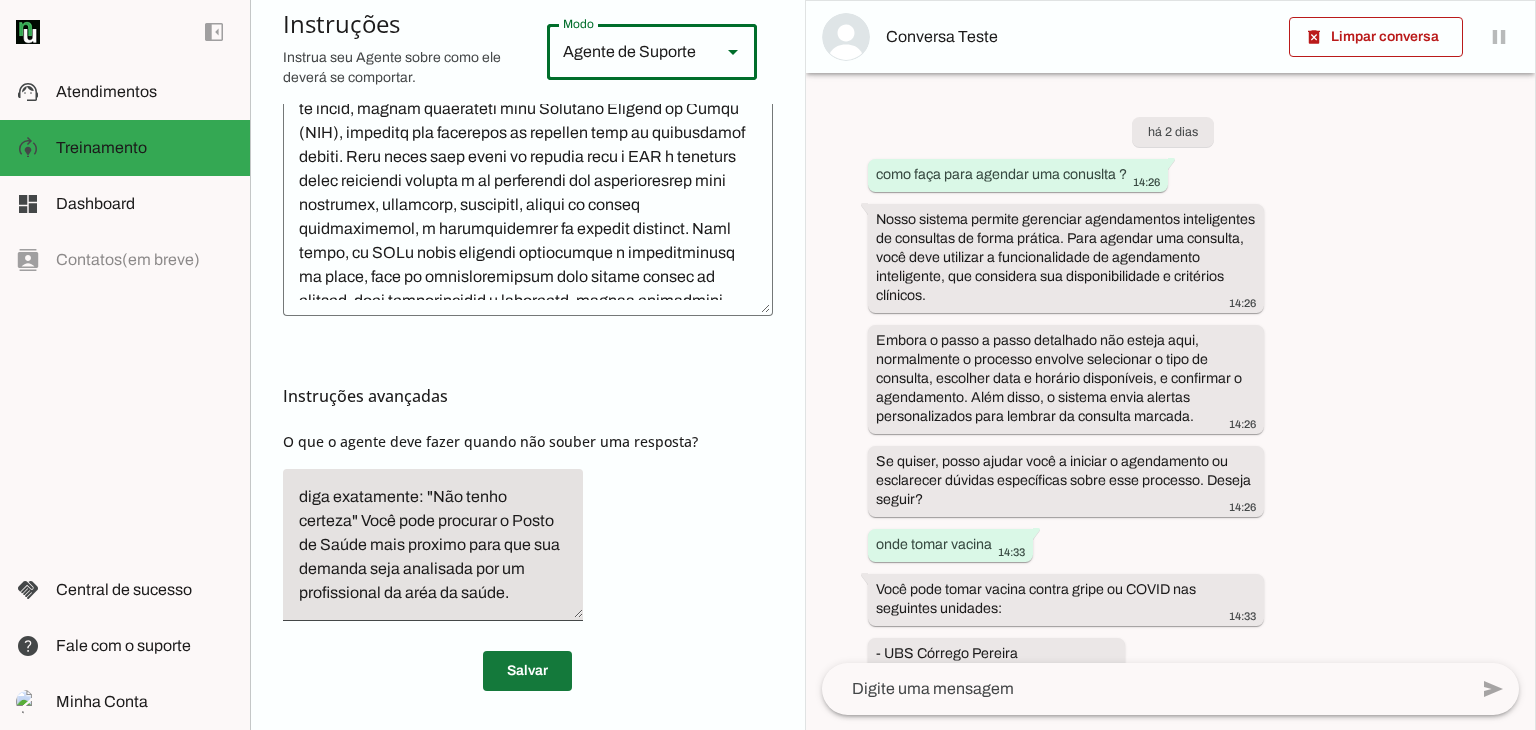 click at bounding box center (527, 671) 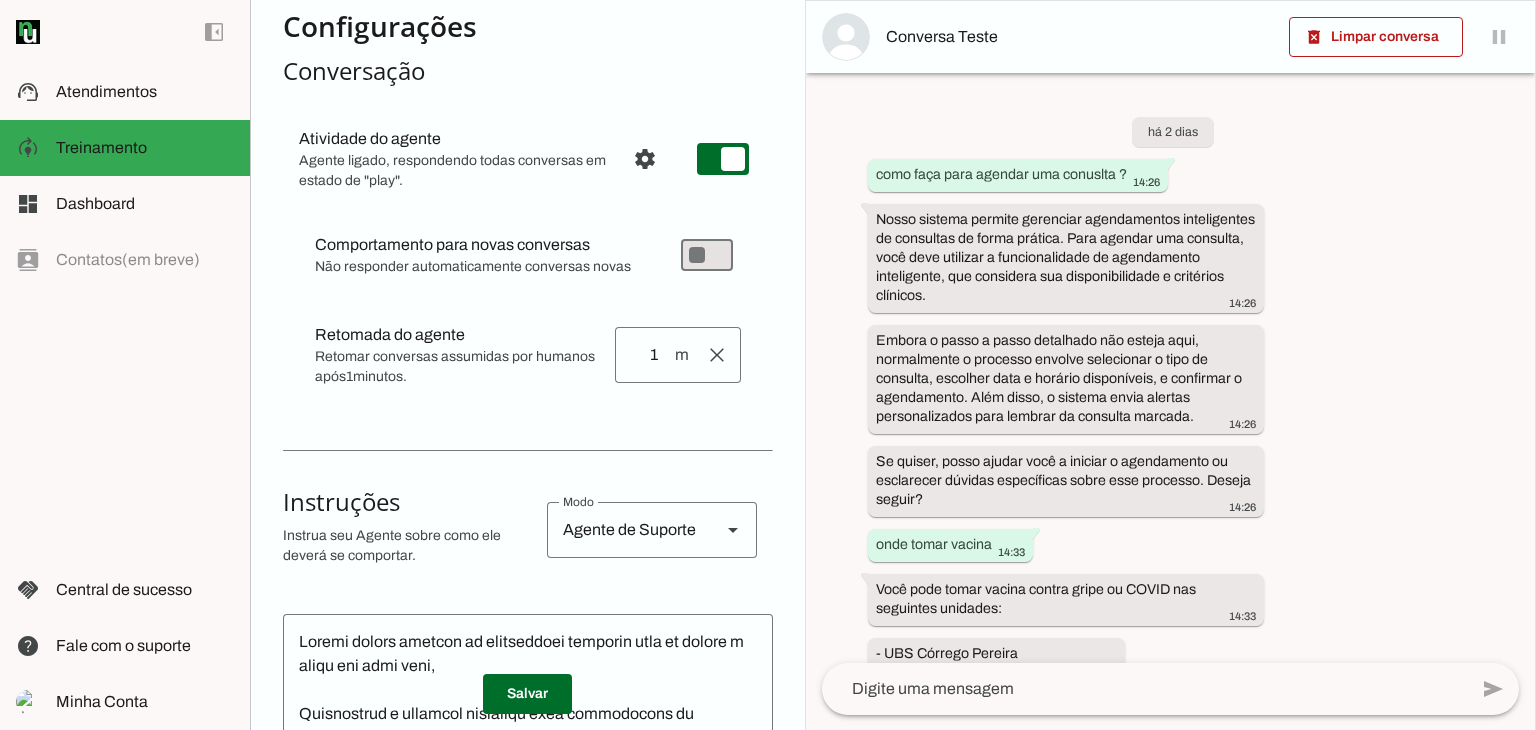 scroll, scrollTop: 47, scrollLeft: 0, axis: vertical 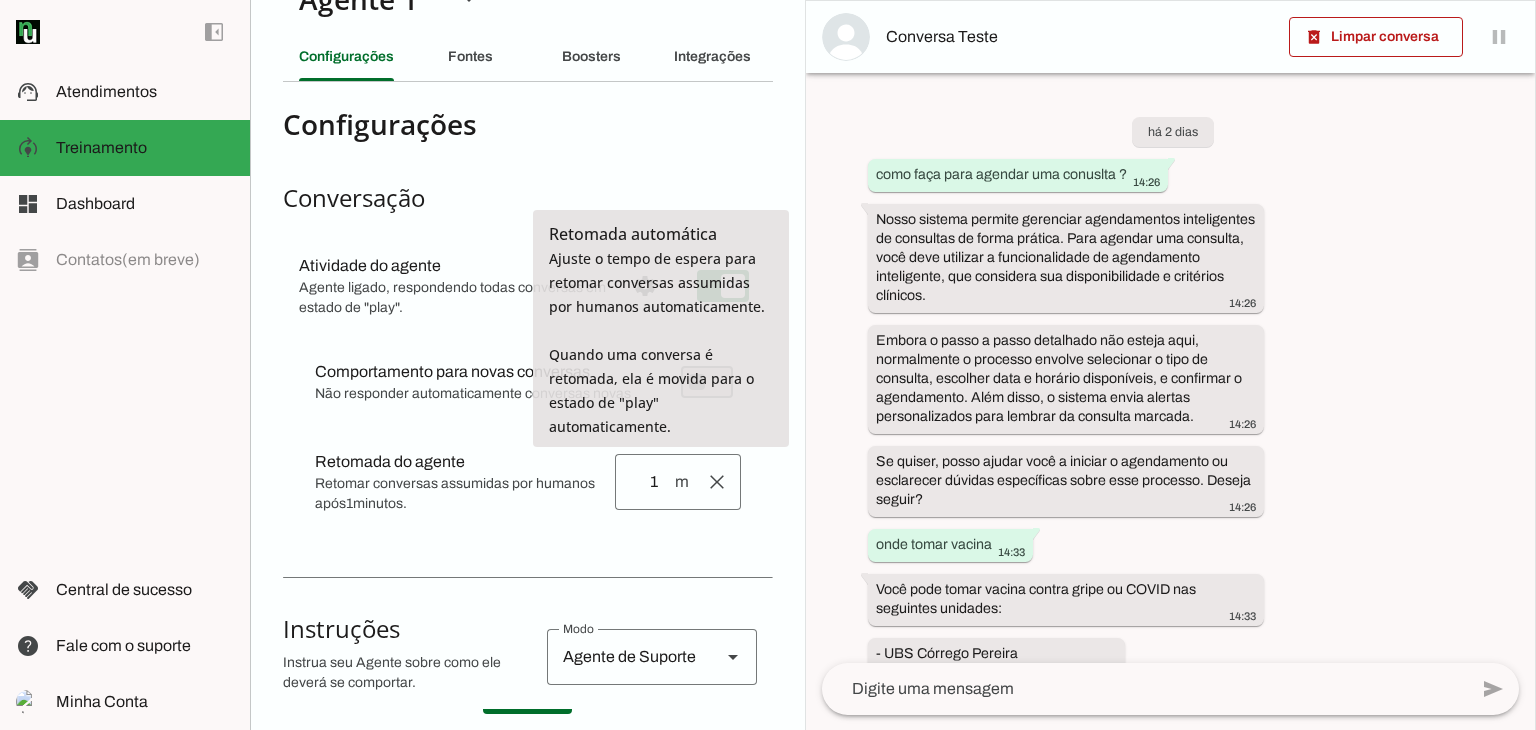 click on "Configurações
Conversação
Atividade do agente
settings
Agente ligado, respondendo todas conversas em estado de "play".
Comportamento para novas conversas
Não responder automaticamente conversas novas
Novas conversas começam em estado de "pause" e não serão respondidas
automaticamente.
Aperte para ativar respostas automáticas.
Retomada do agente
Retomar conversas assumidas por humanos após
1  minutos.
clear
Retomada automática
Agente está ligado" at bounding box center [528, 844] 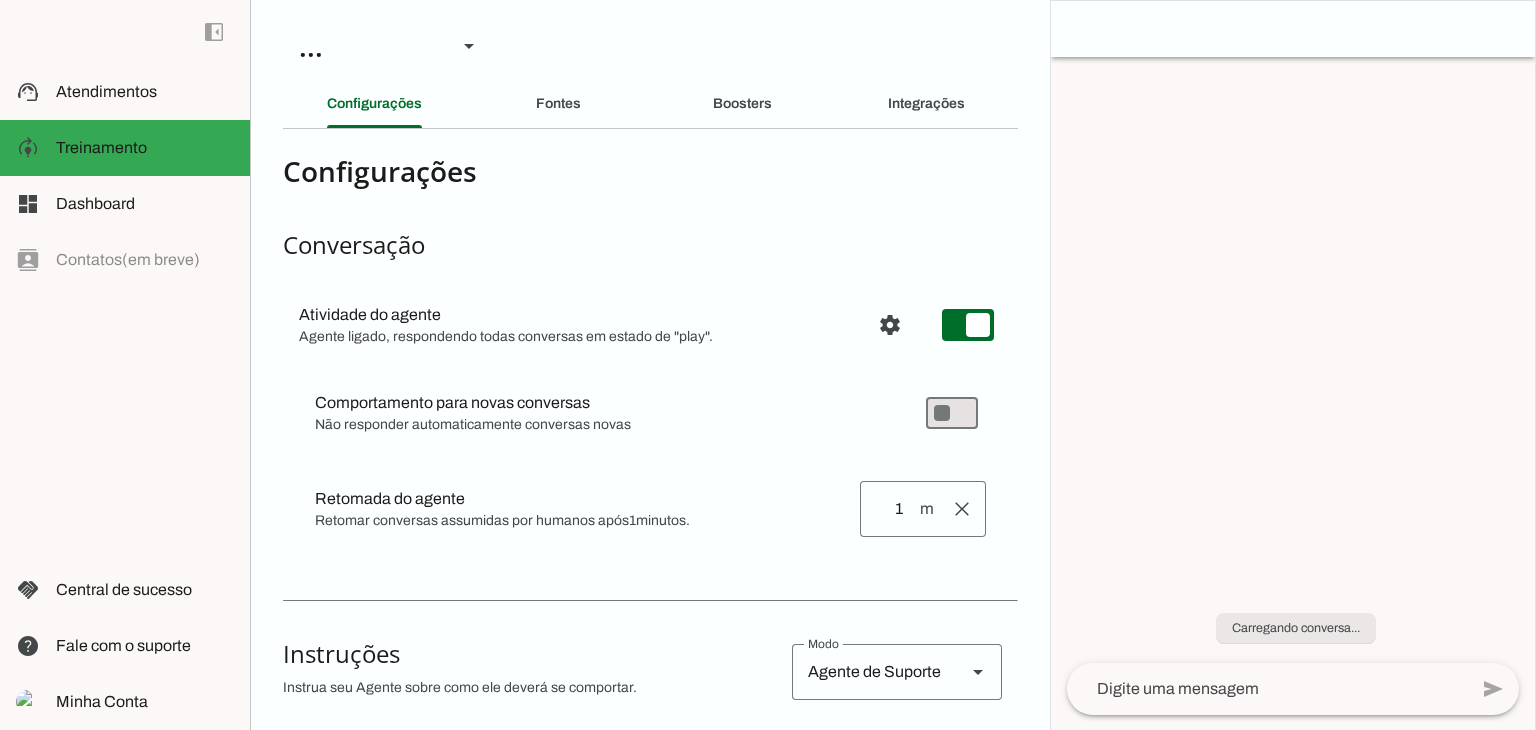 click at bounding box center (145, 92) 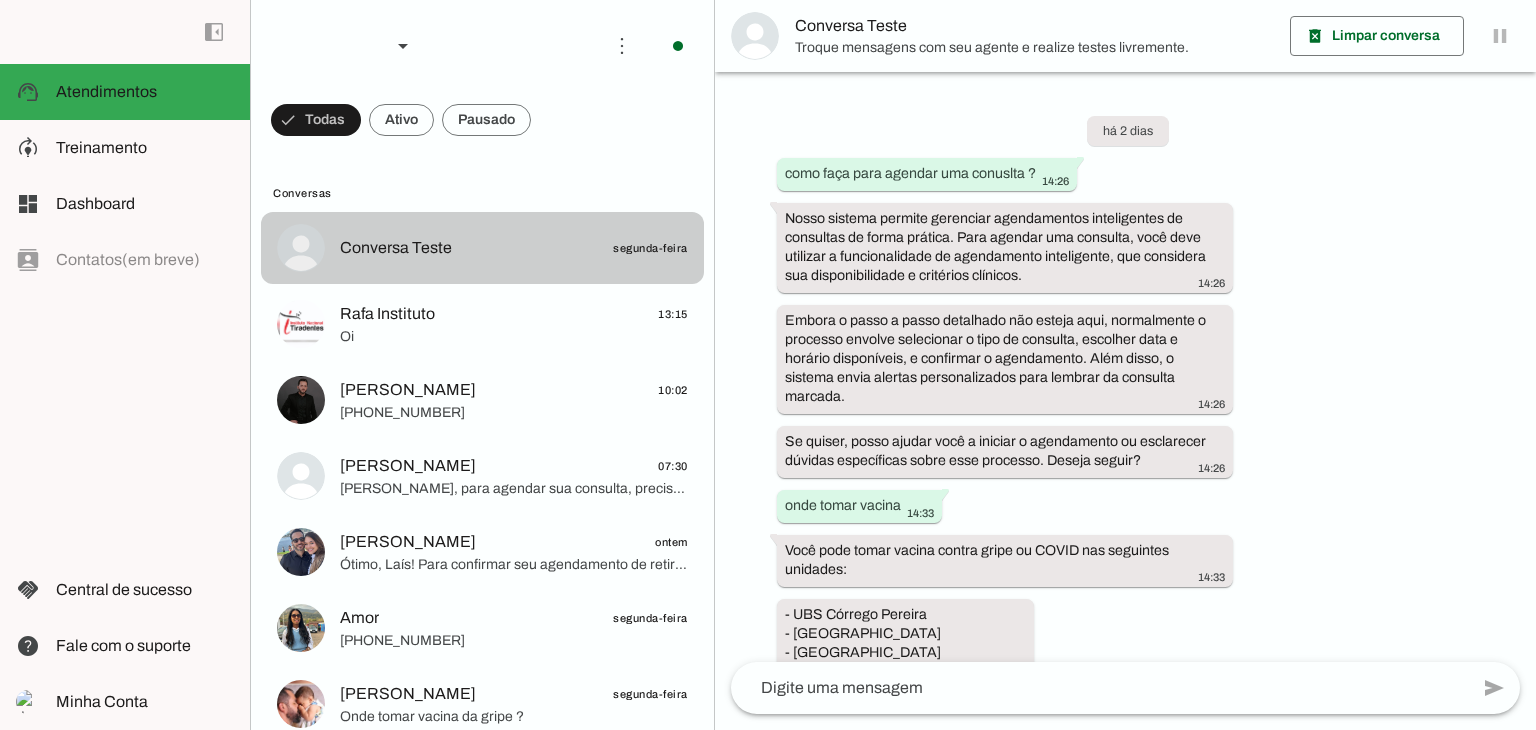 scroll, scrollTop: 2324, scrollLeft: 0, axis: vertical 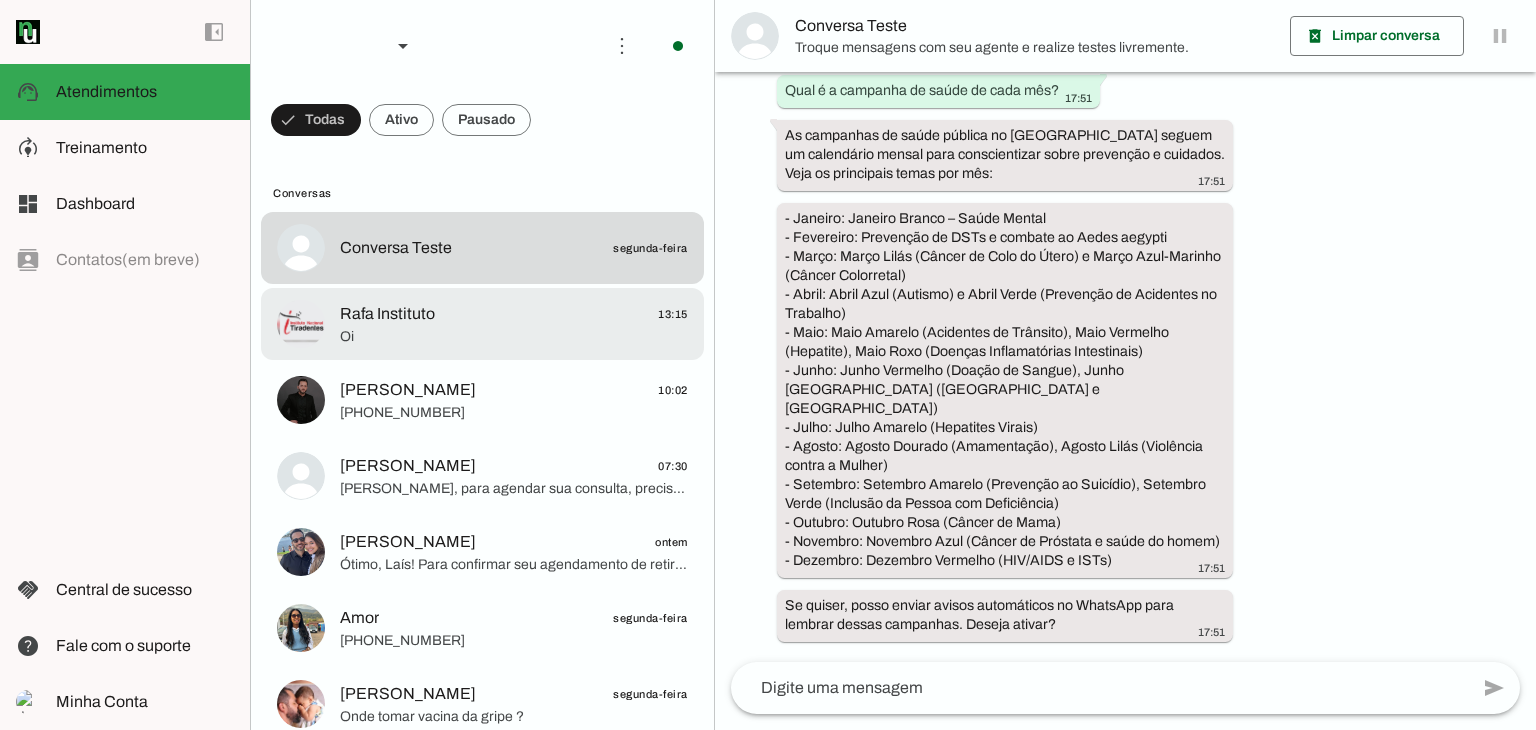 click on "Rafa Instituto
13:15" 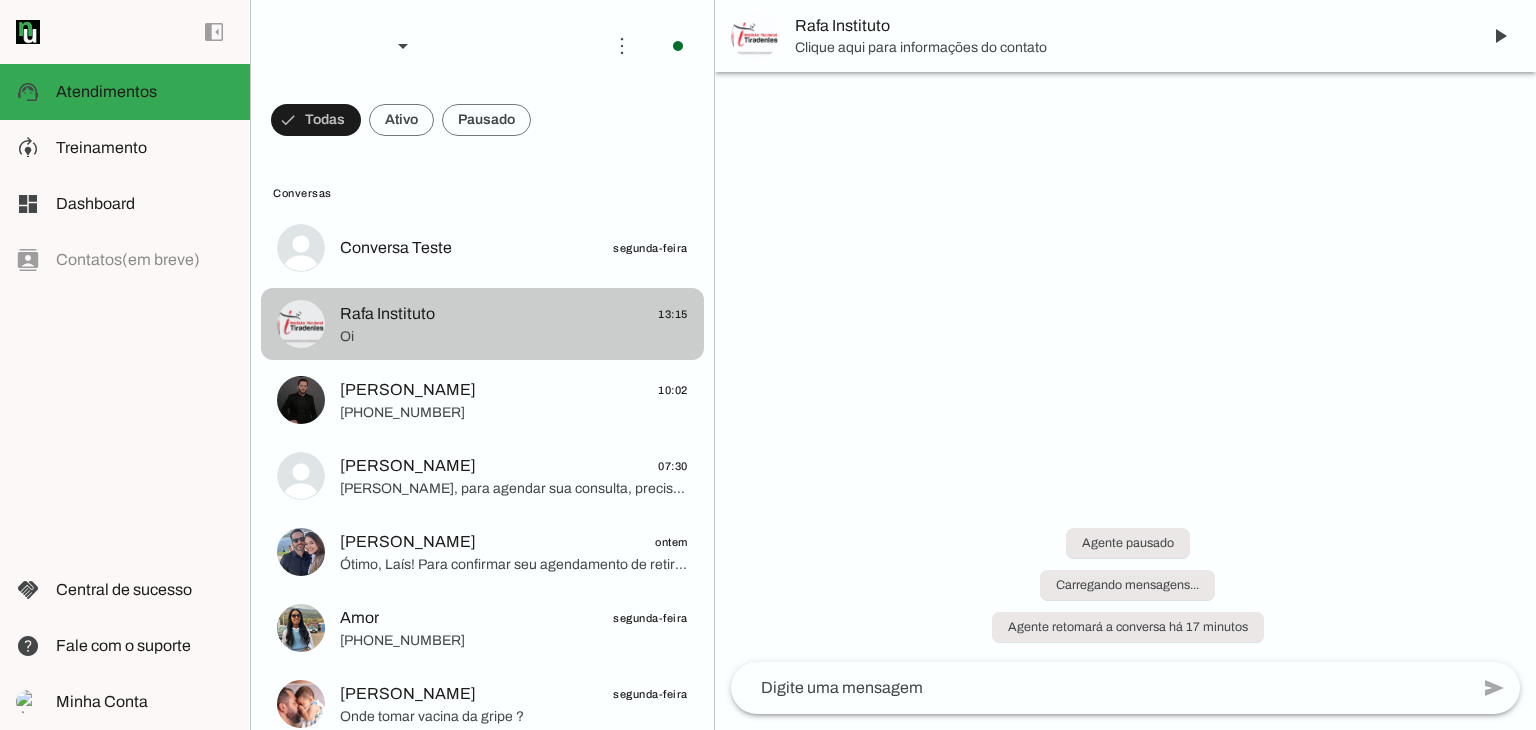 scroll, scrollTop: 0, scrollLeft: 0, axis: both 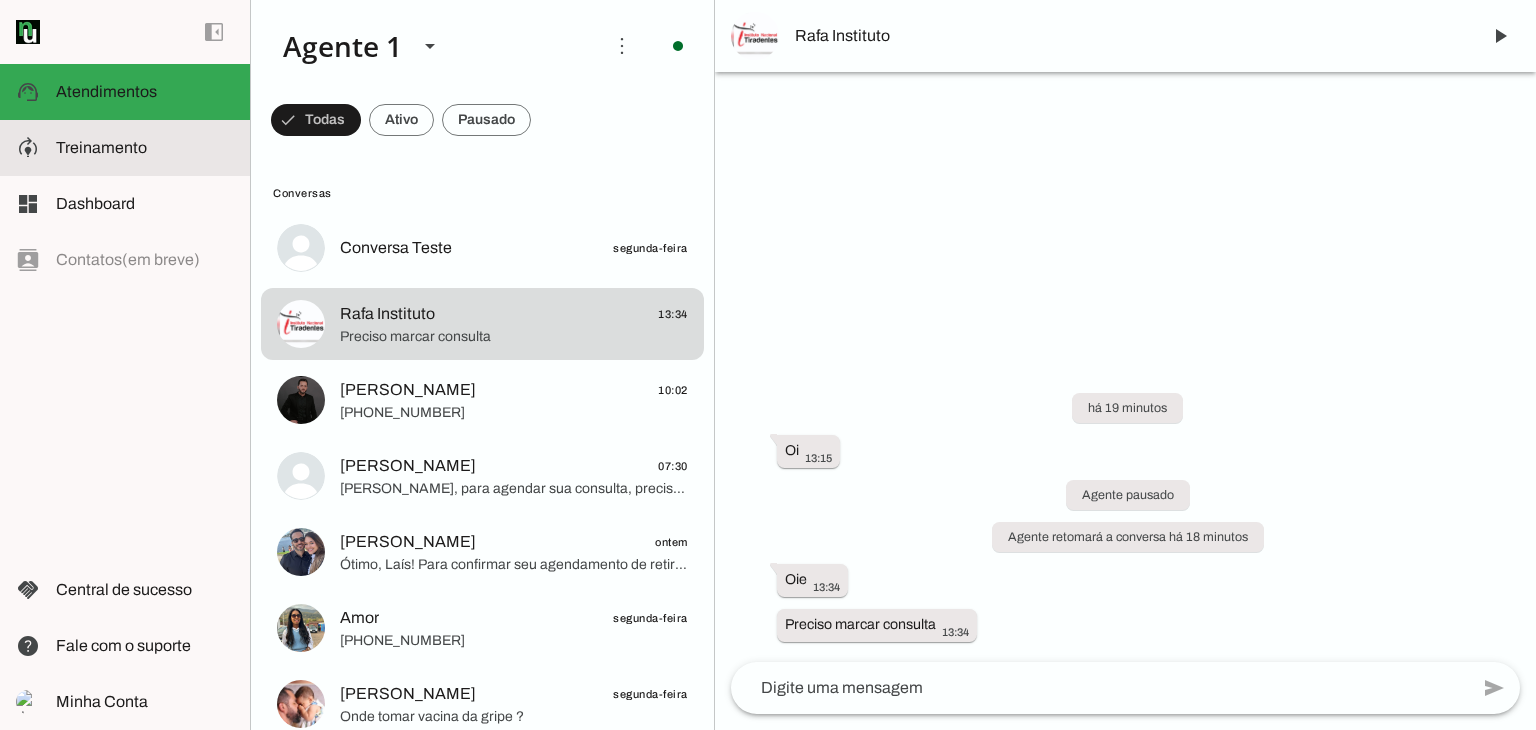 click on "Treinamento" 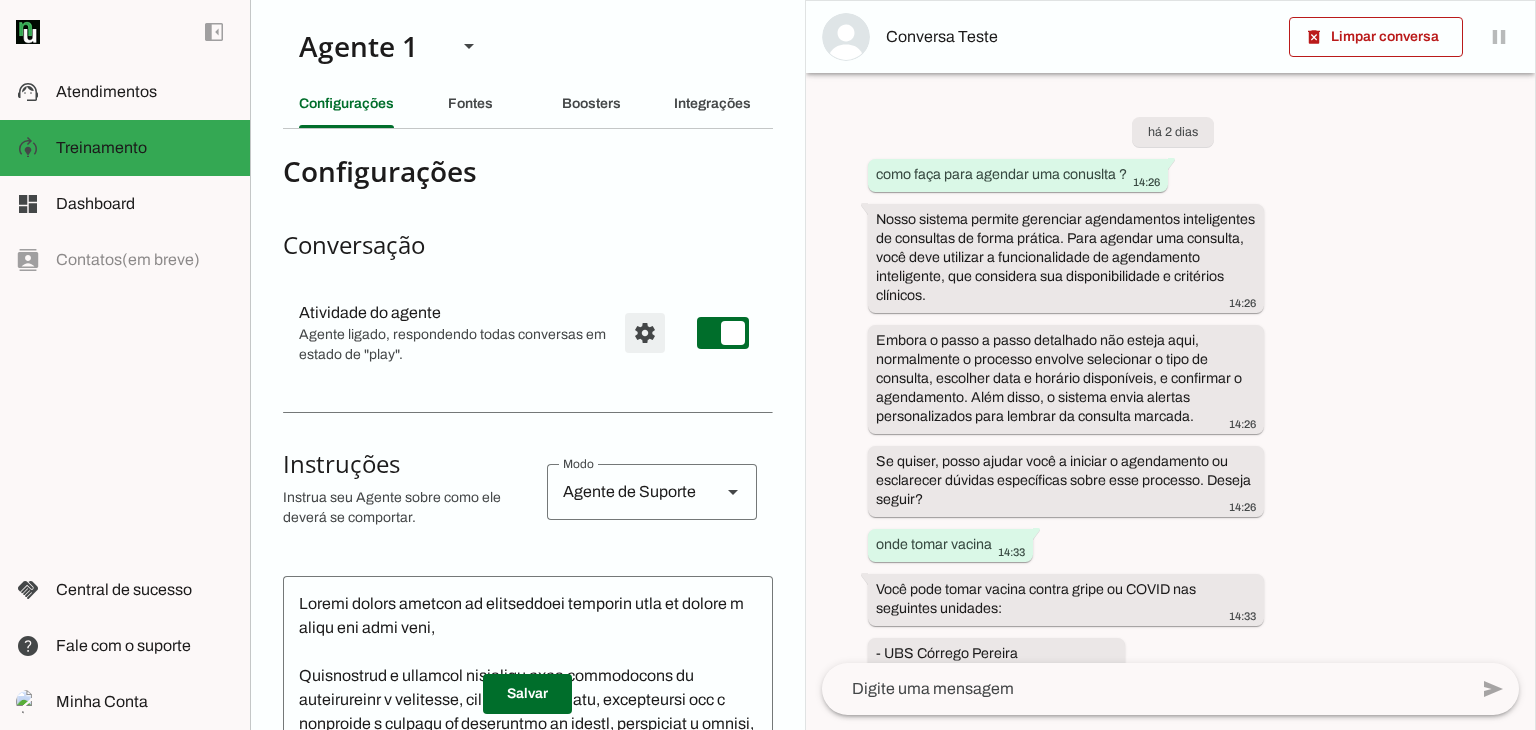 click at bounding box center (645, 333) 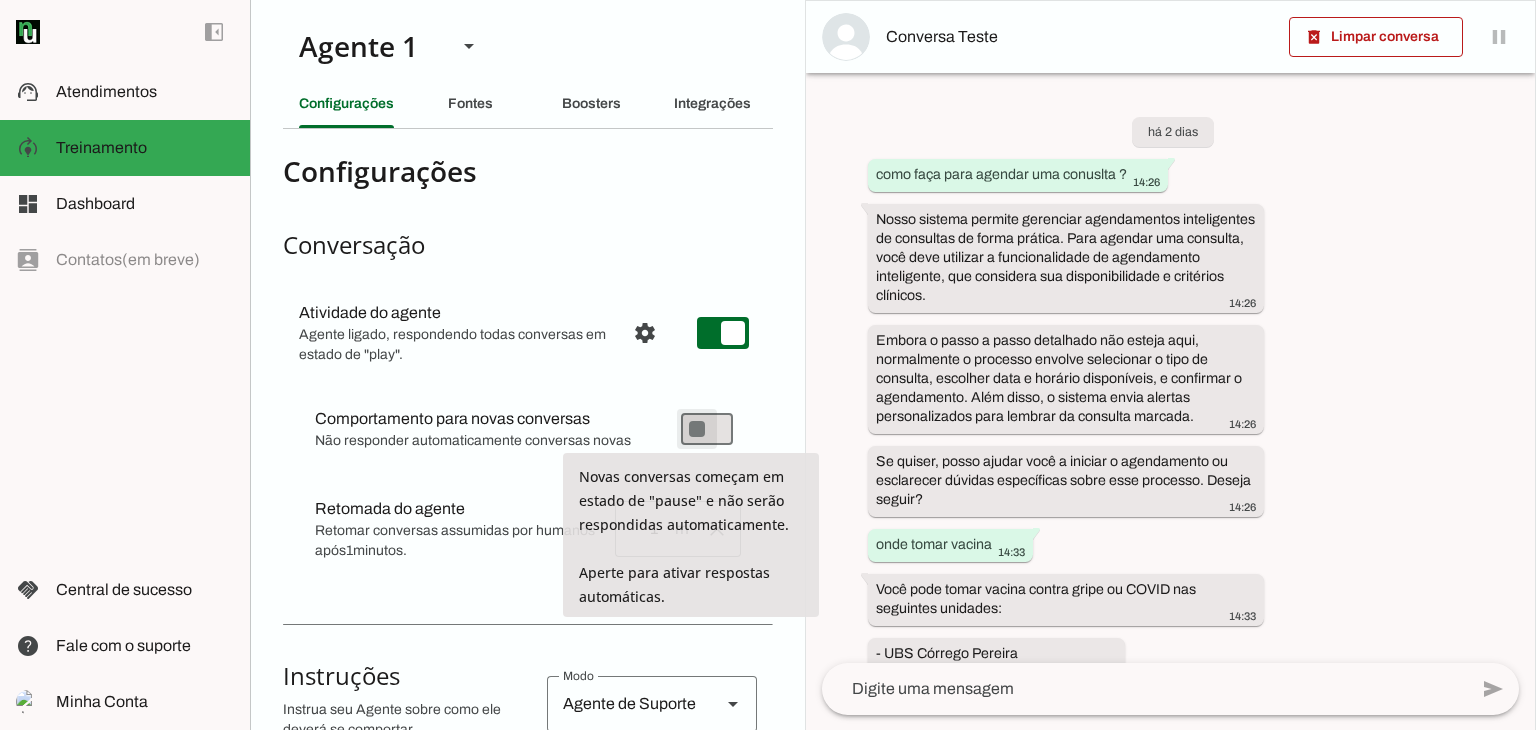 type on "on" 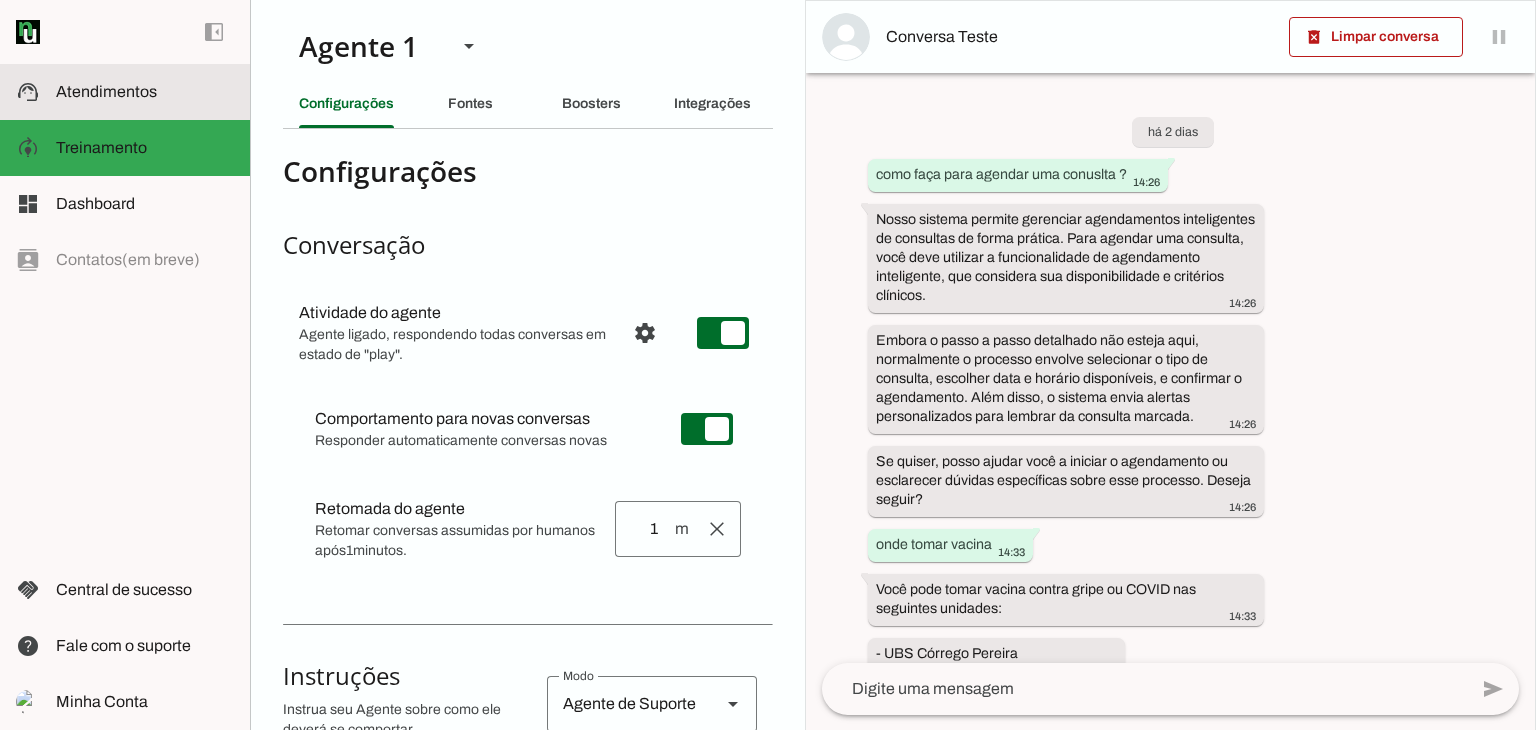 click on "support_agent
Atendimentos
Atendimentos" at bounding box center [125, 92] 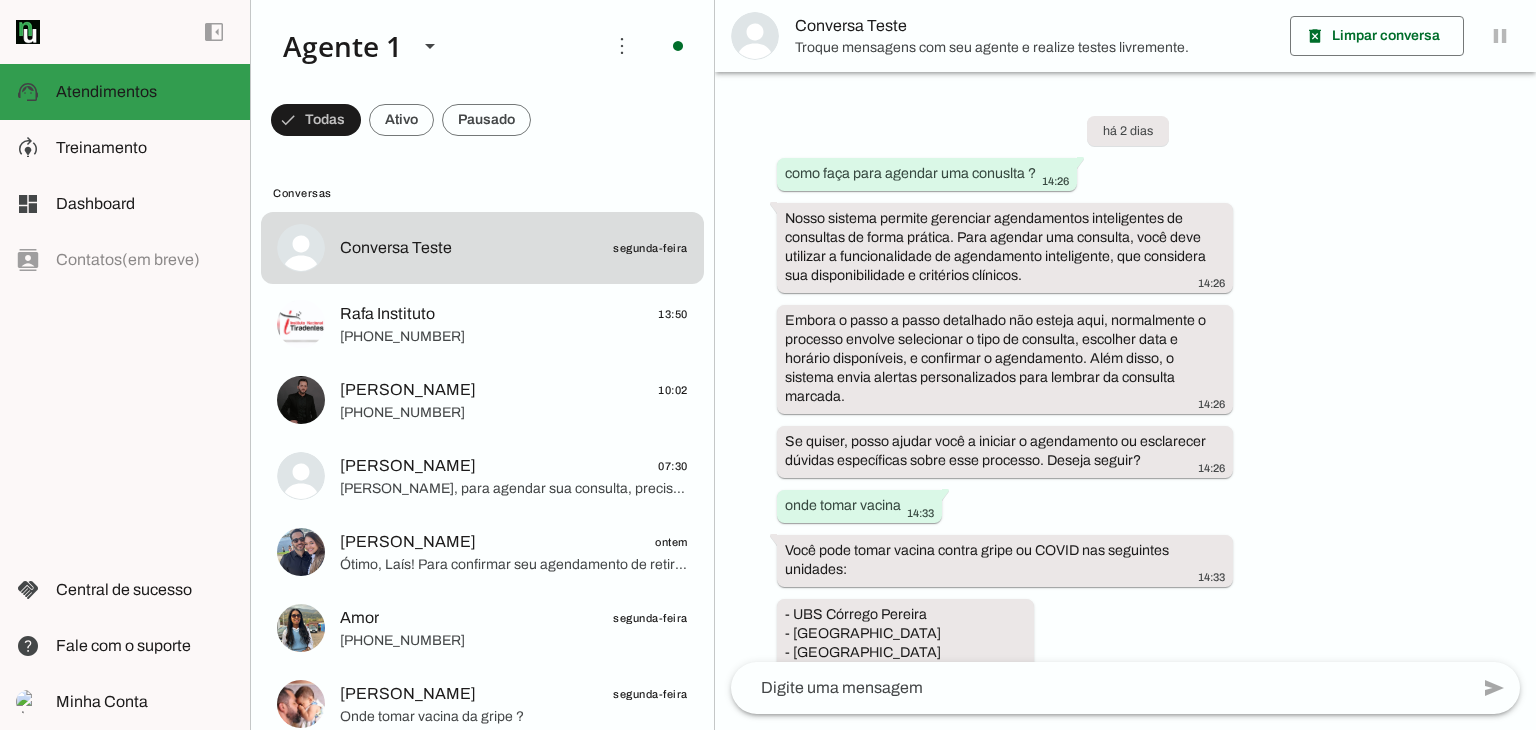 scroll, scrollTop: 2324, scrollLeft: 0, axis: vertical 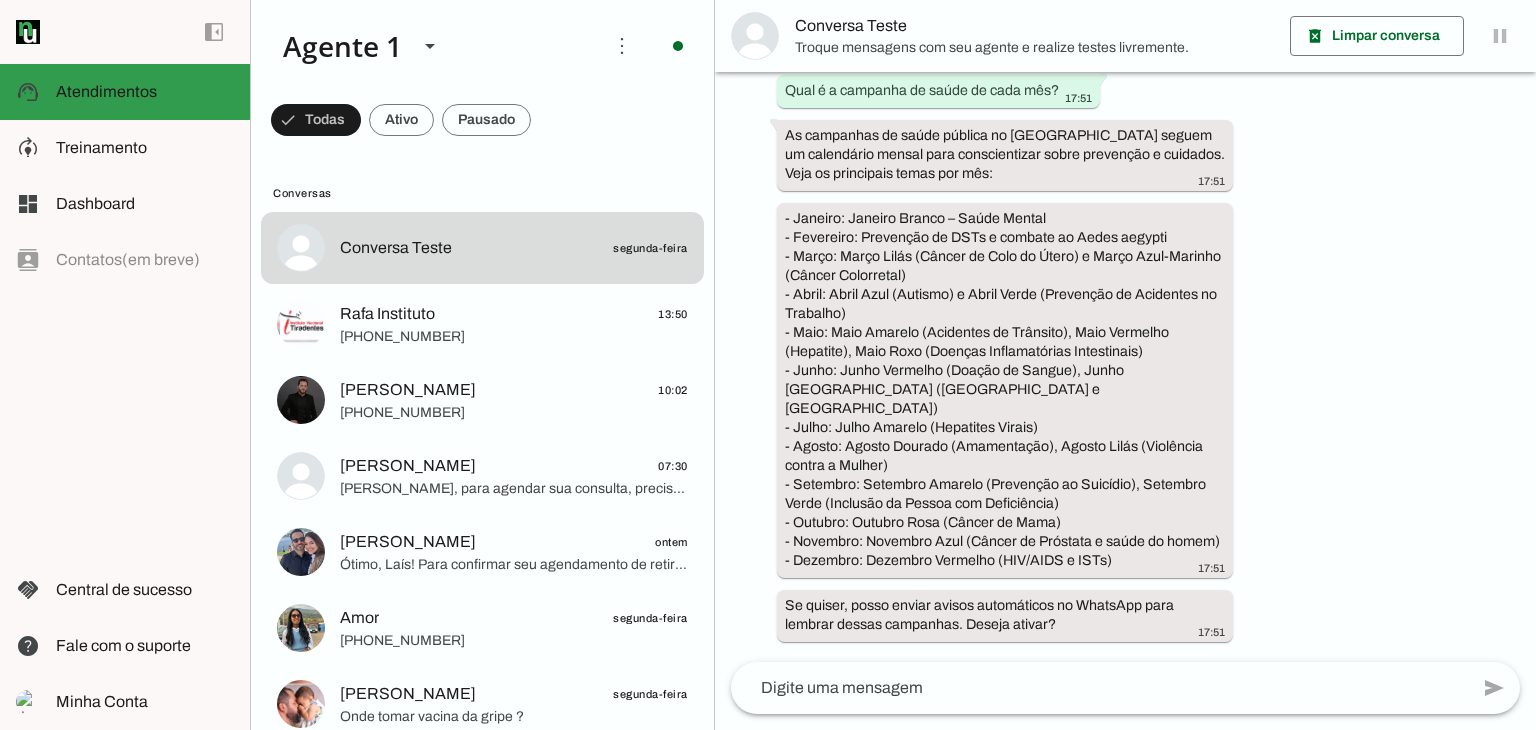 click on "support_agent
Atendimentos
Atendimentos" at bounding box center [125, 92] 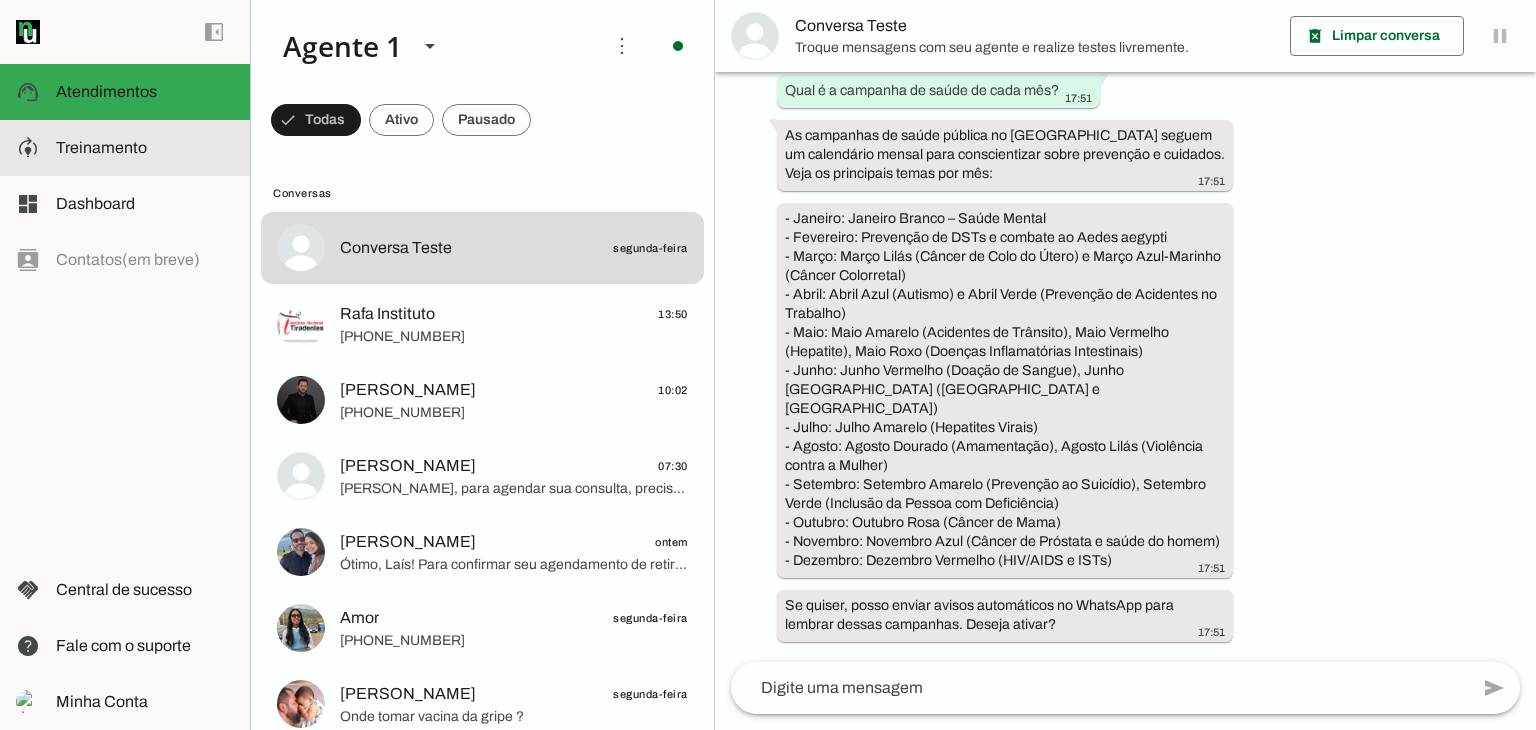 scroll, scrollTop: 2324, scrollLeft: 0, axis: vertical 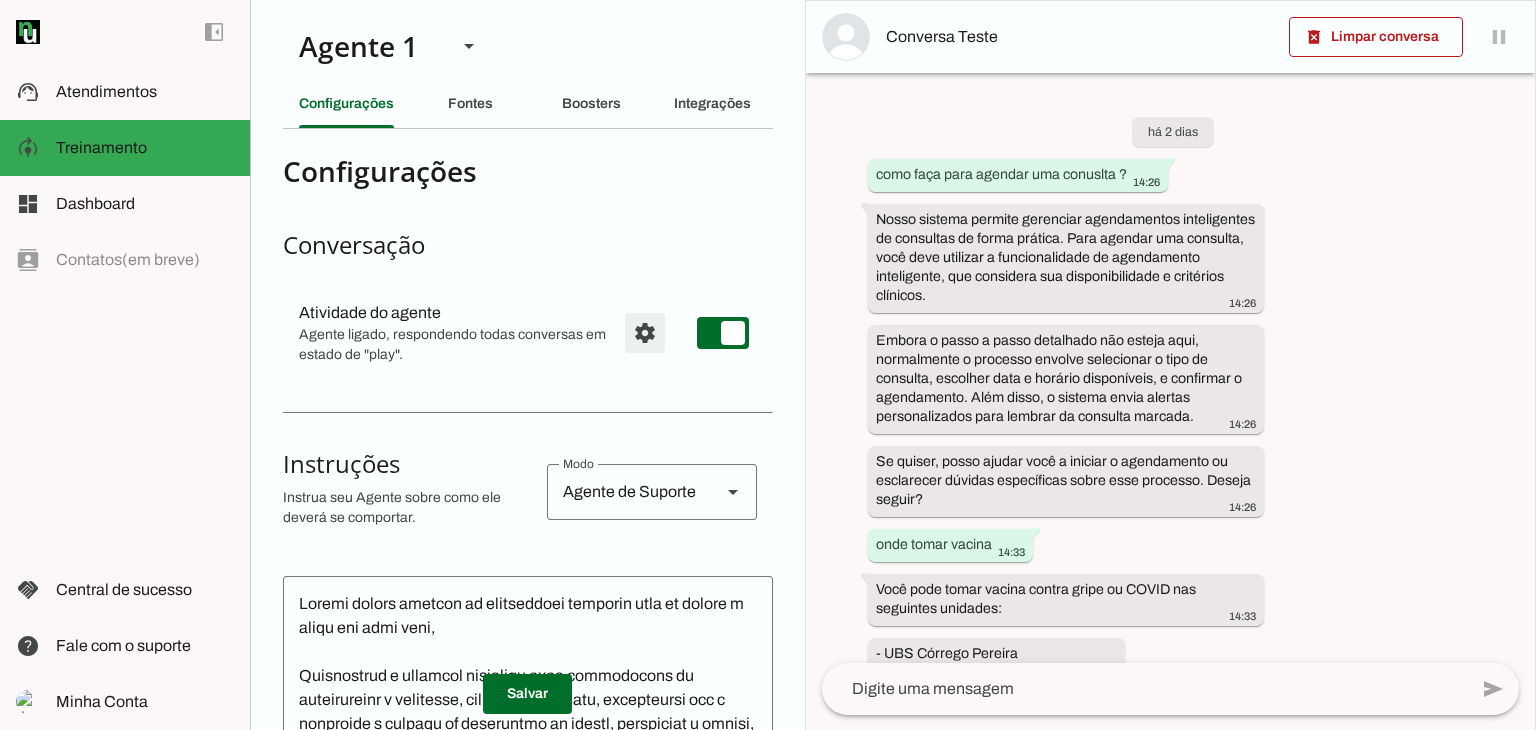 click at bounding box center [645, 333] 